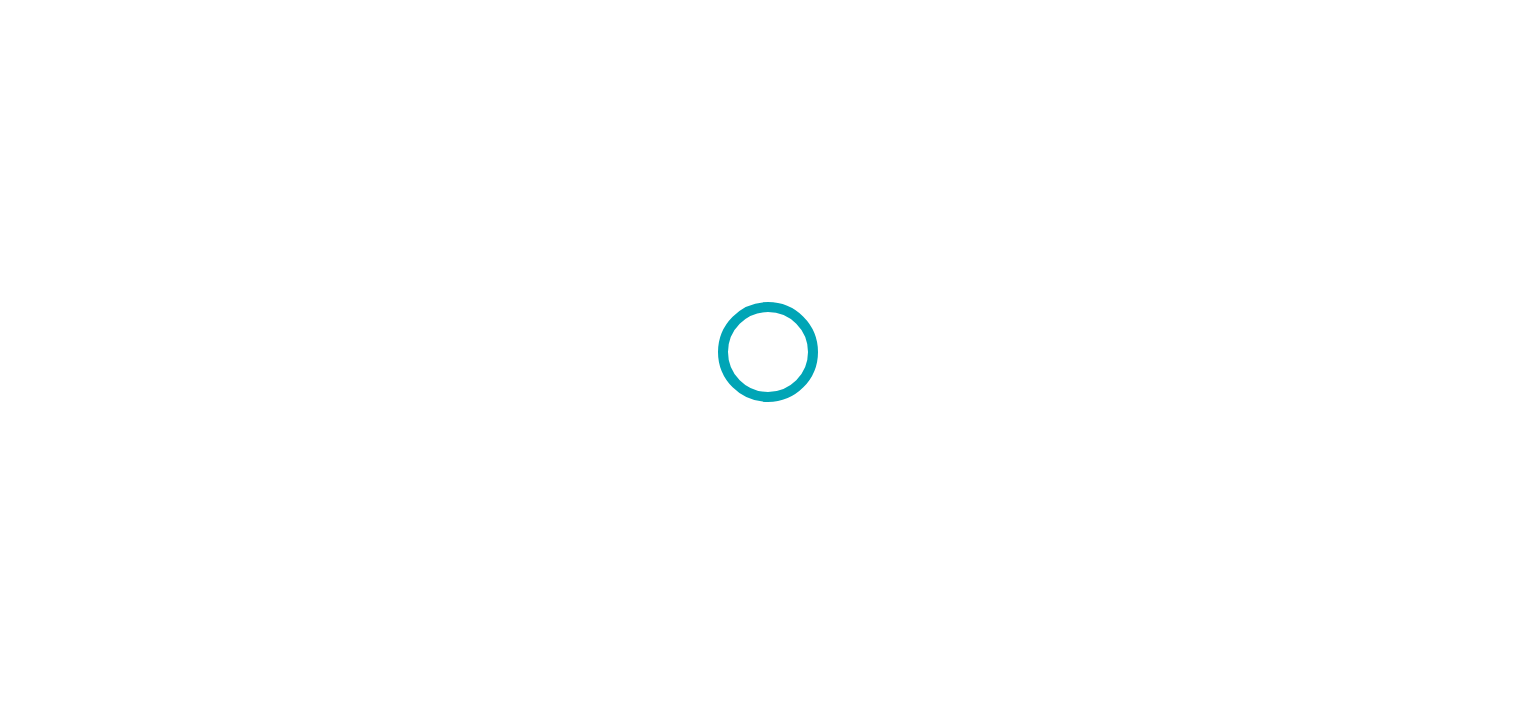 scroll, scrollTop: 0, scrollLeft: 0, axis: both 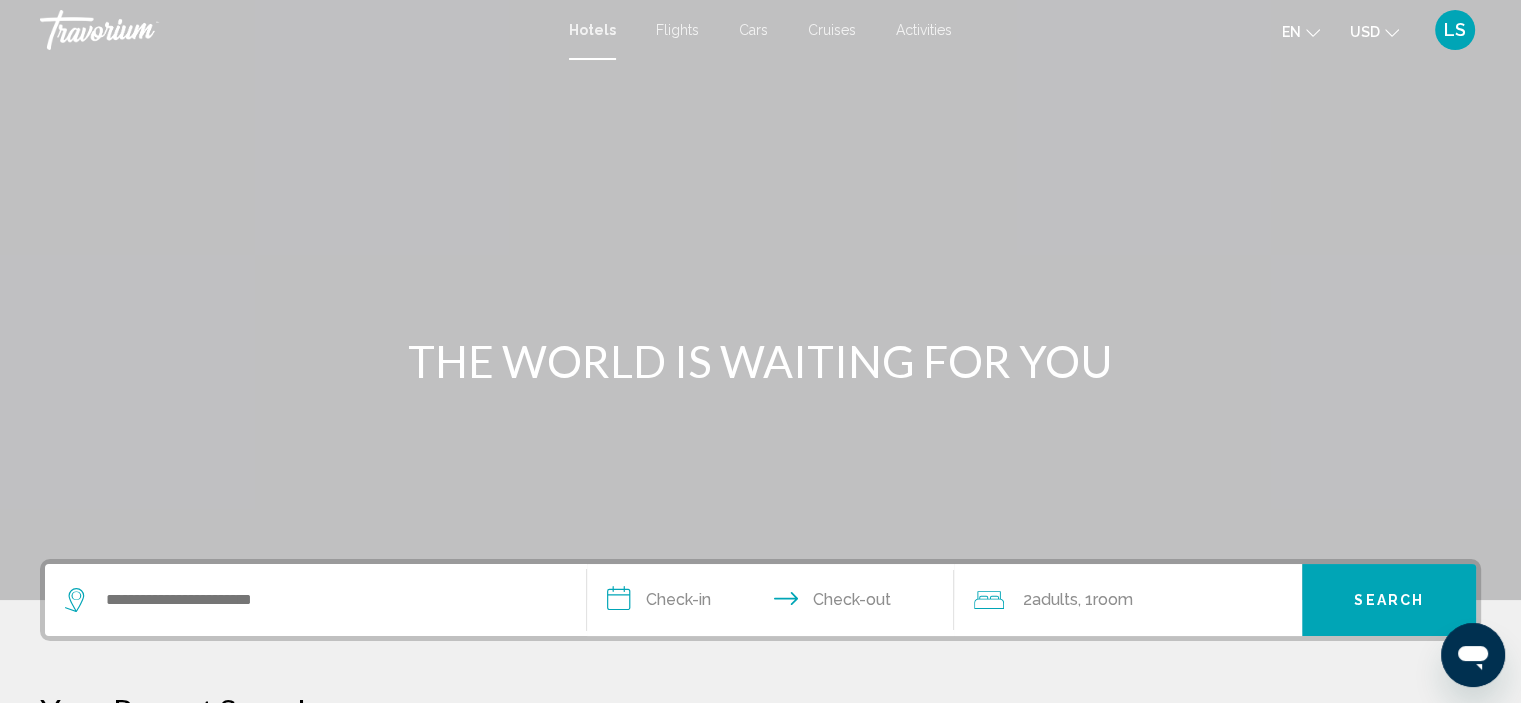 click on "Activities" at bounding box center (924, 30) 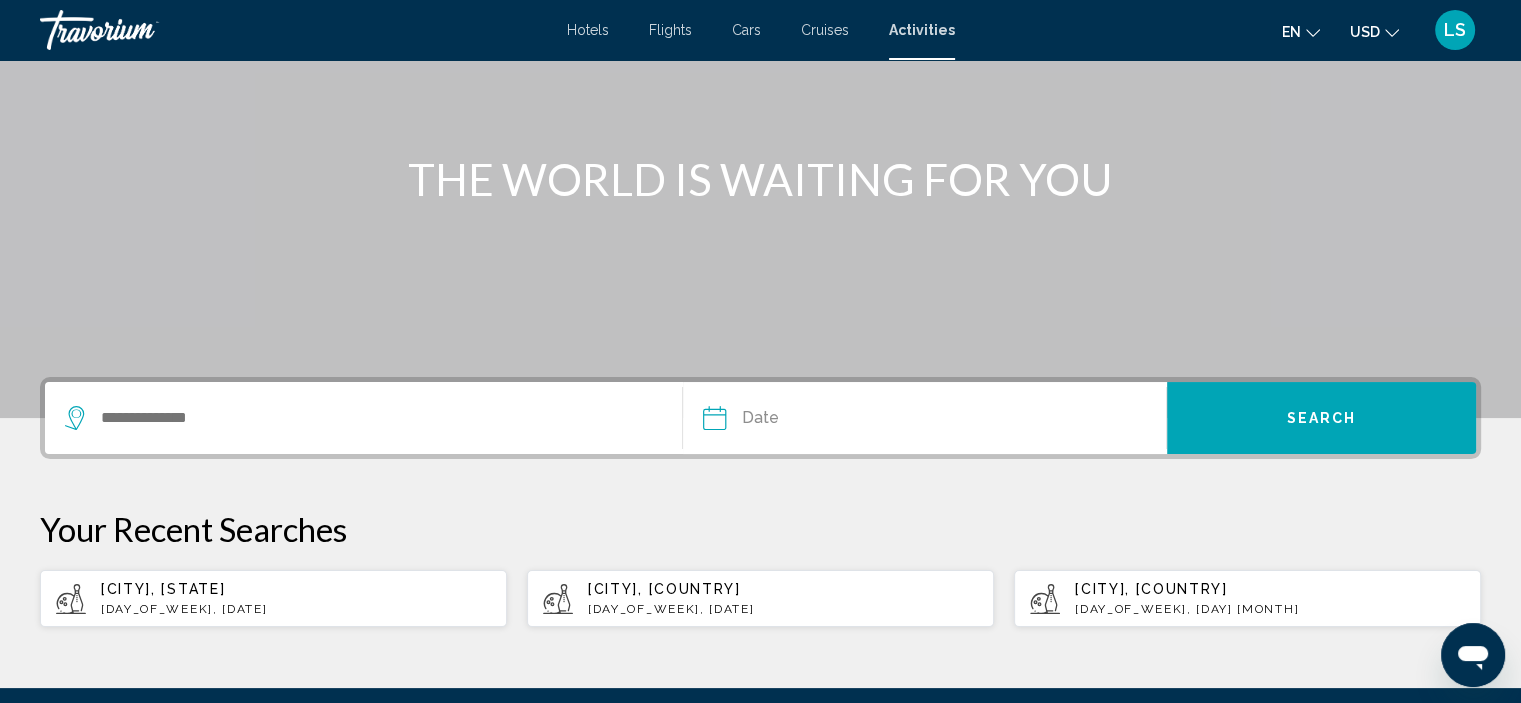 scroll, scrollTop: 186, scrollLeft: 0, axis: vertical 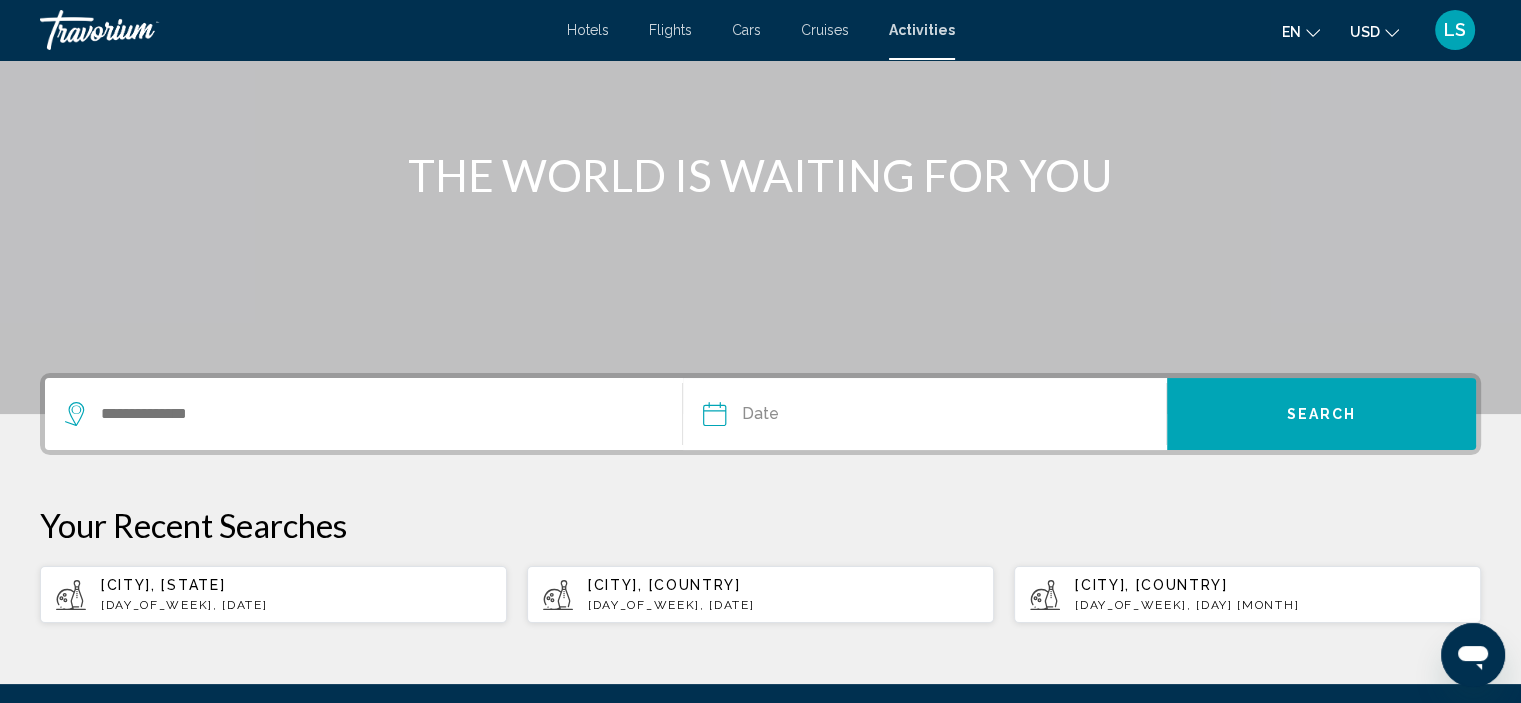 click on "[CITY], [COUNTRY]" at bounding box center (163, 585) 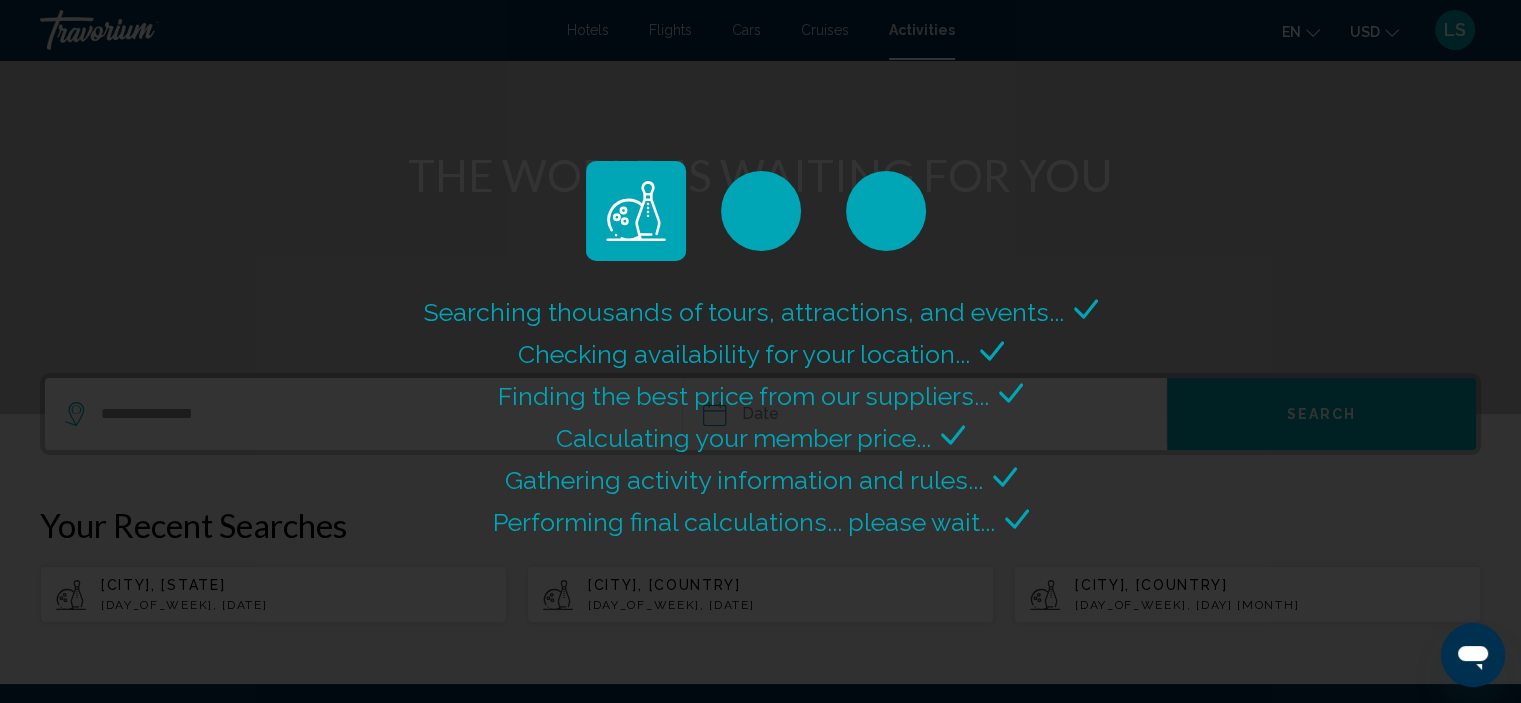 scroll, scrollTop: 0, scrollLeft: 0, axis: both 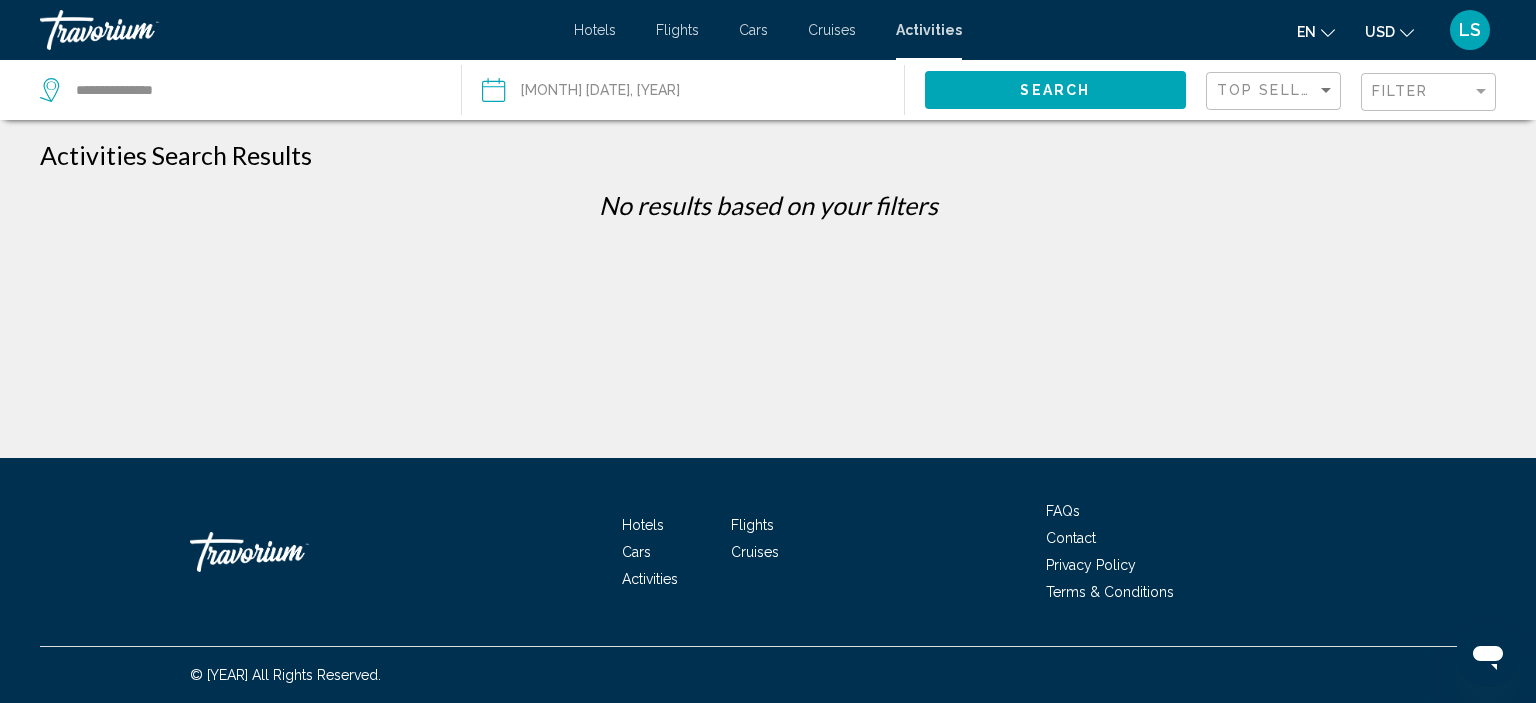 click at bounding box center (586, 93) 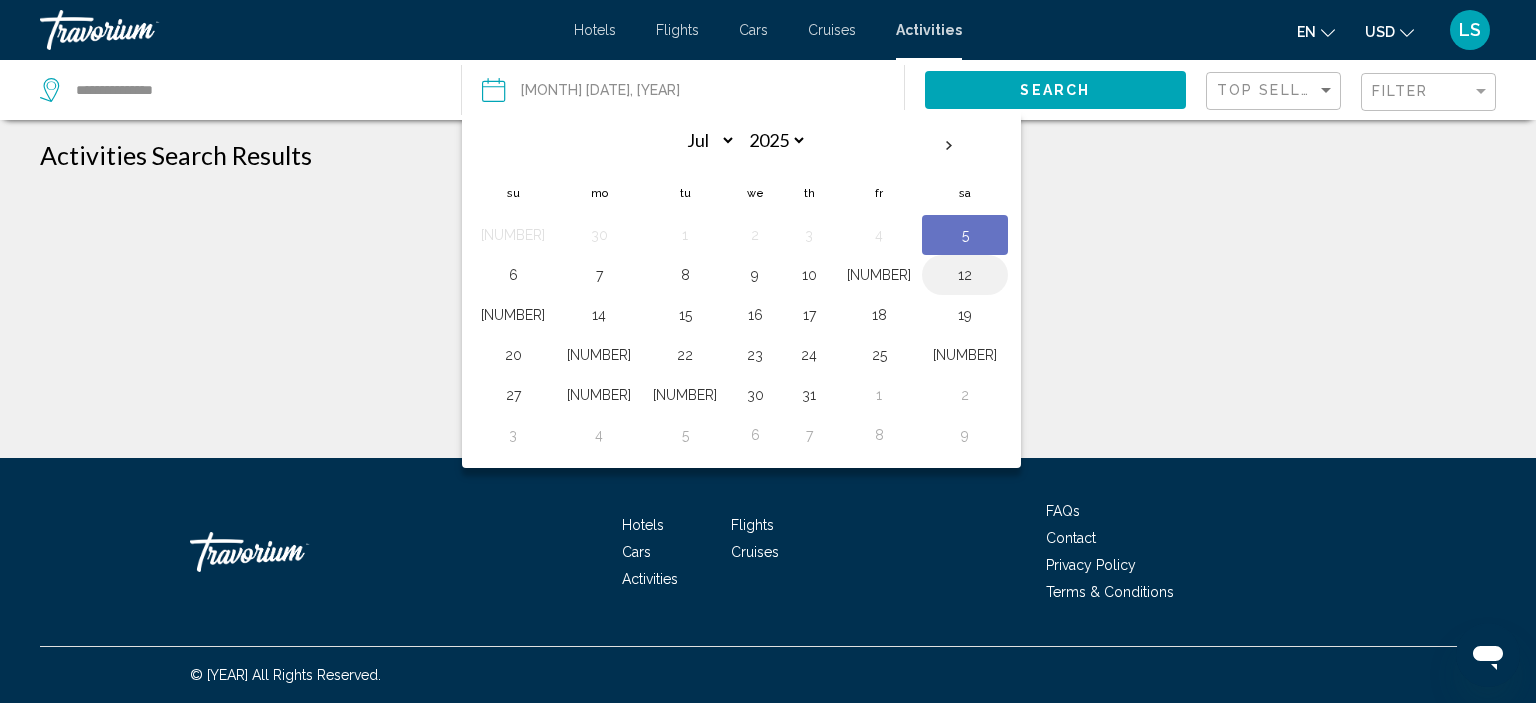 click on "12" at bounding box center [965, 275] 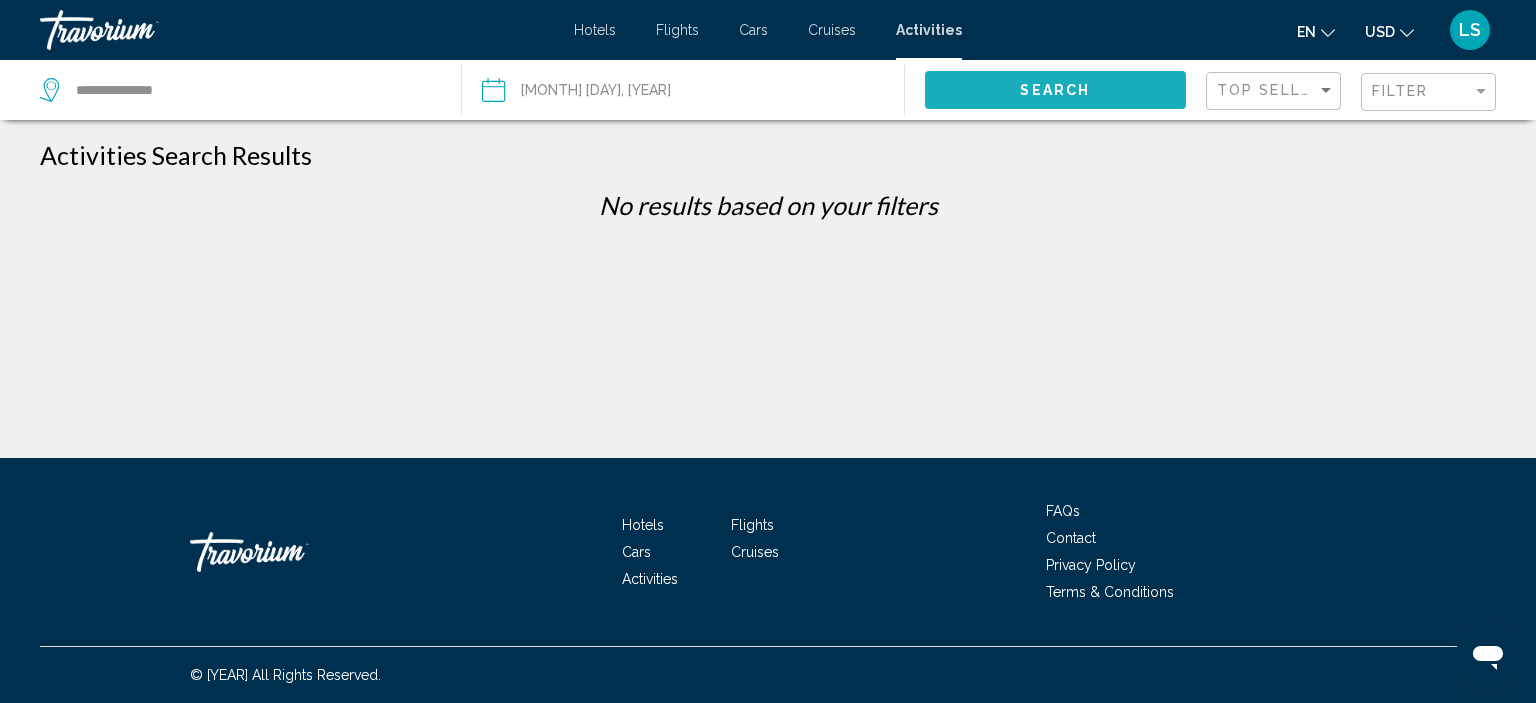 click on "Search" at bounding box center (1056, 89) 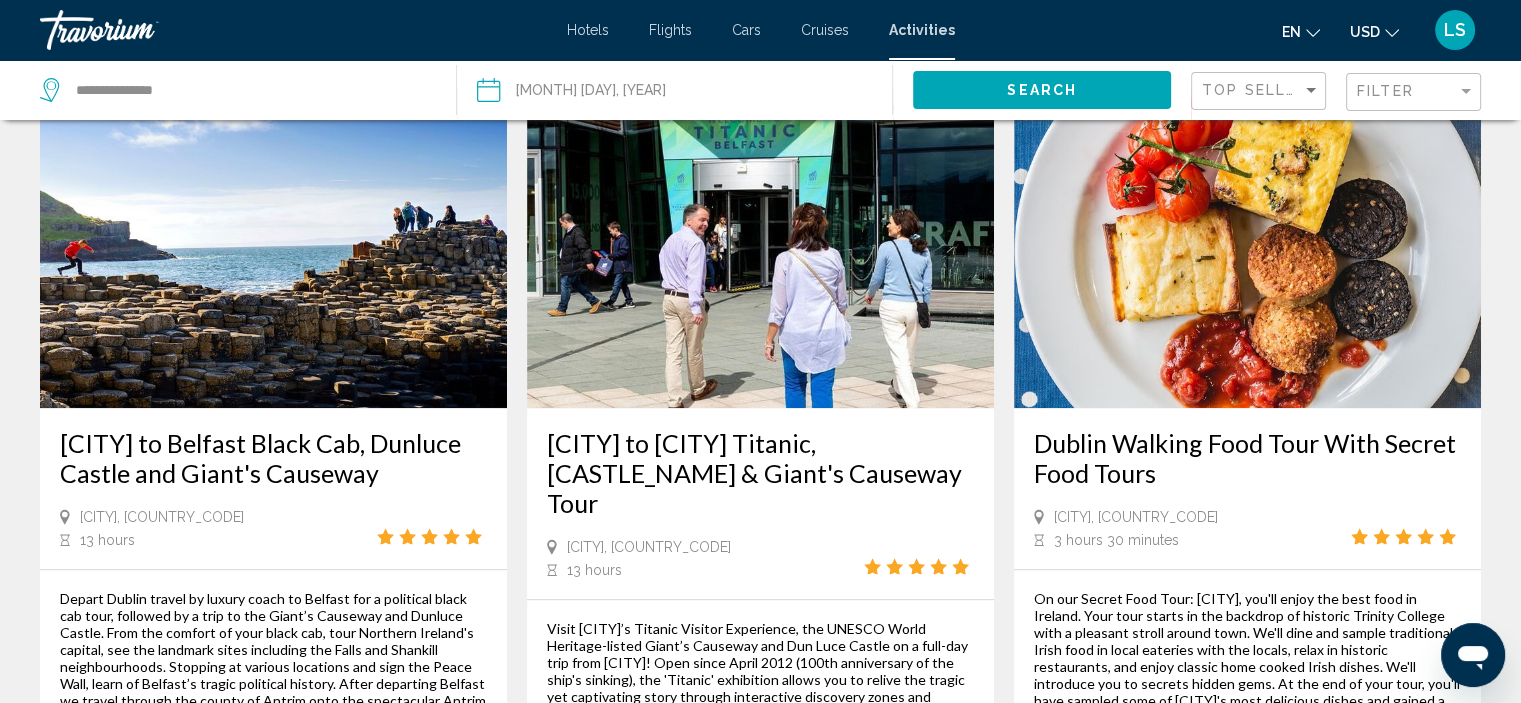 scroll, scrollTop: 1871, scrollLeft: 0, axis: vertical 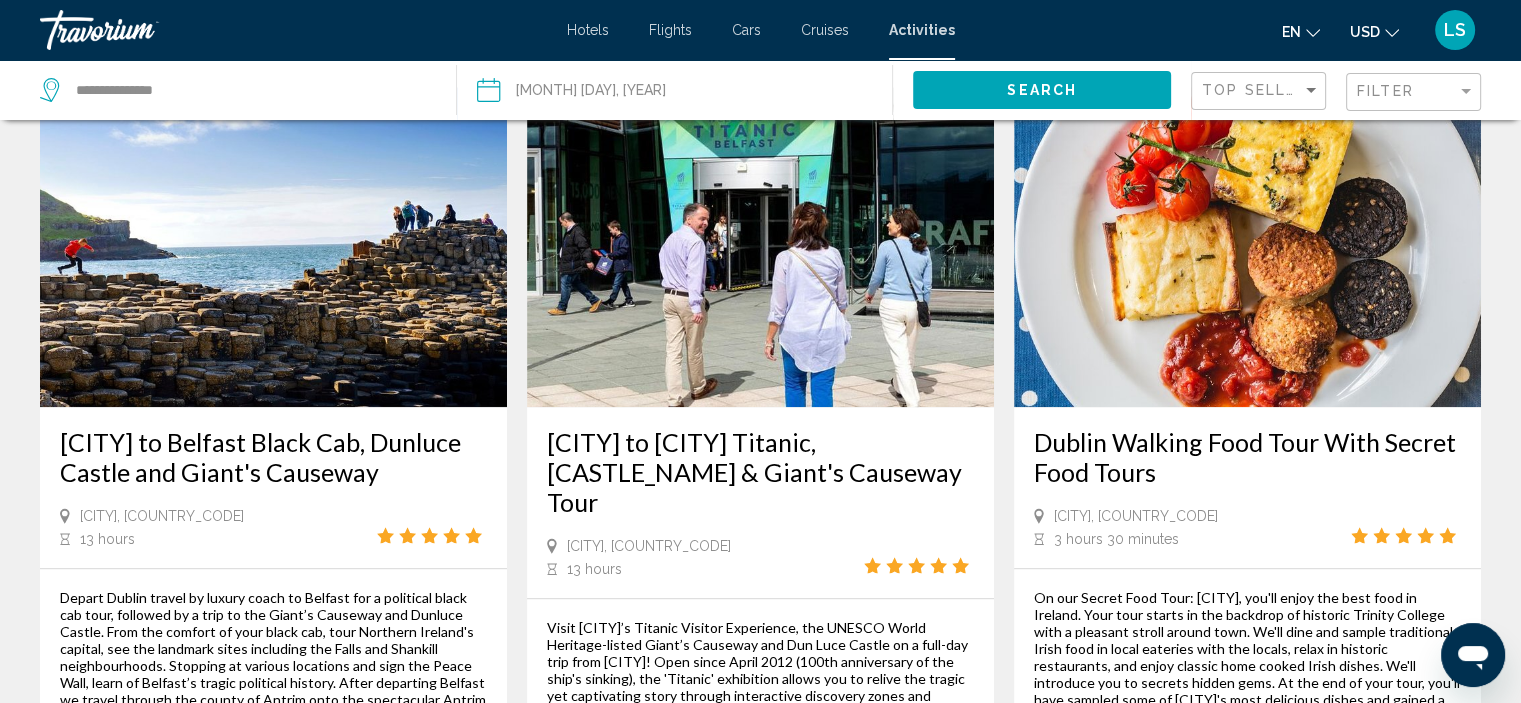 click at bounding box center (760, 247) 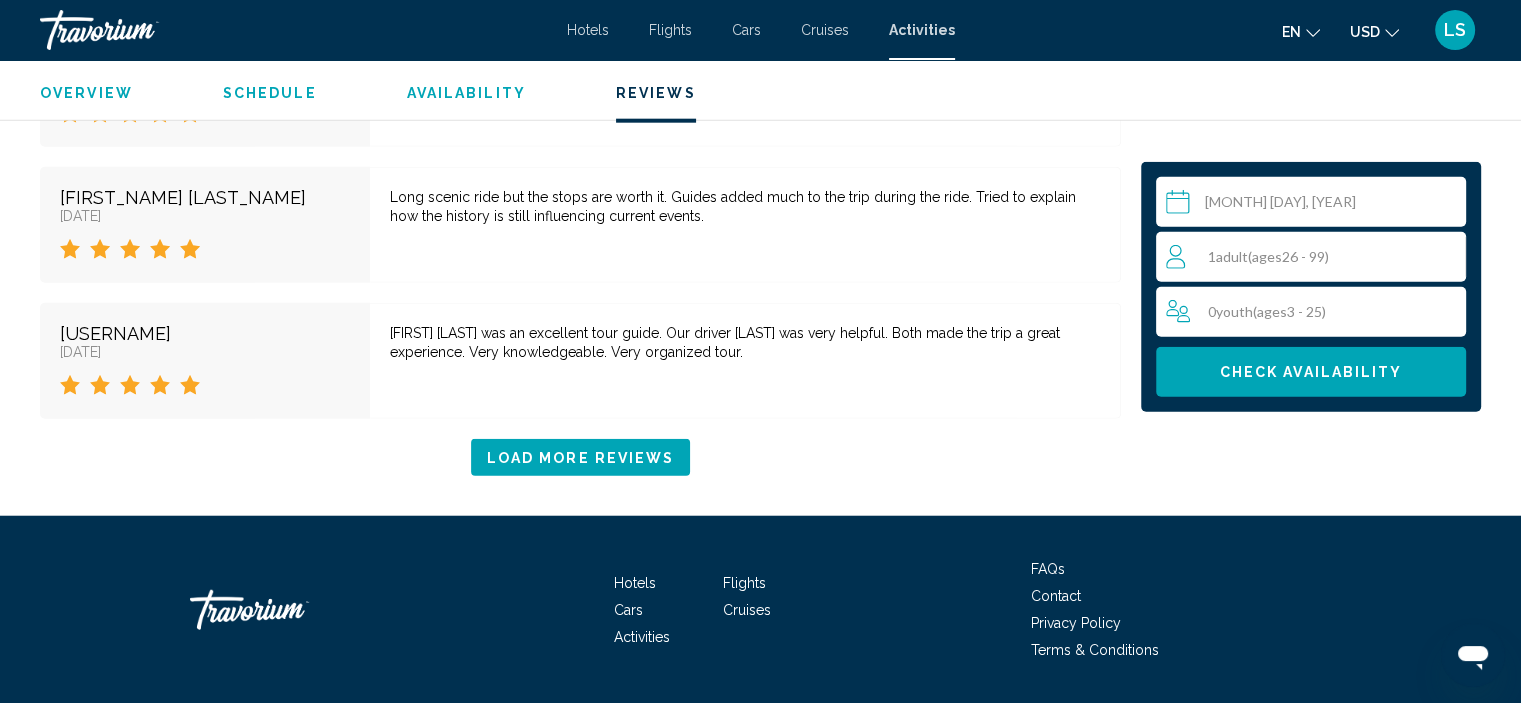 scroll, scrollTop: 5100, scrollLeft: 0, axis: vertical 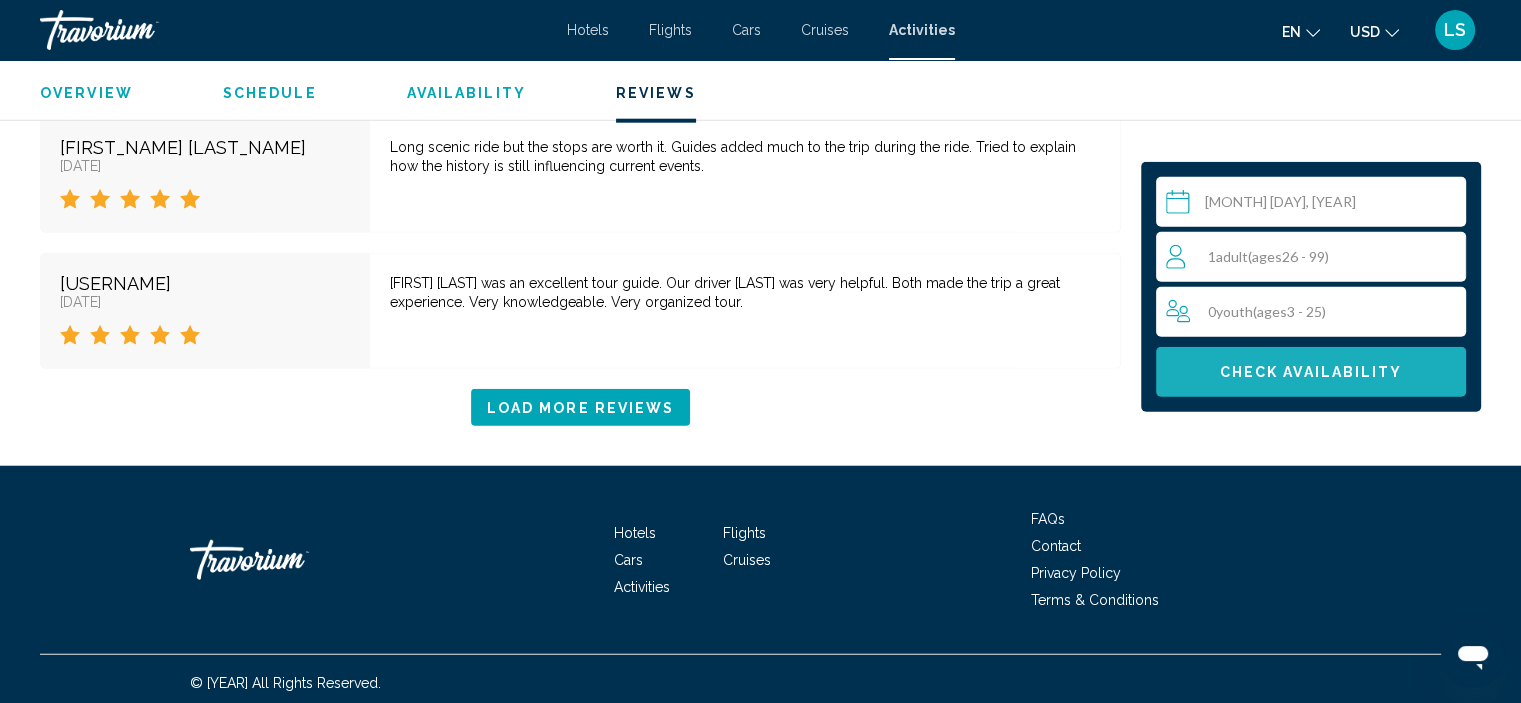click on "Check Availability" at bounding box center (1311, 373) 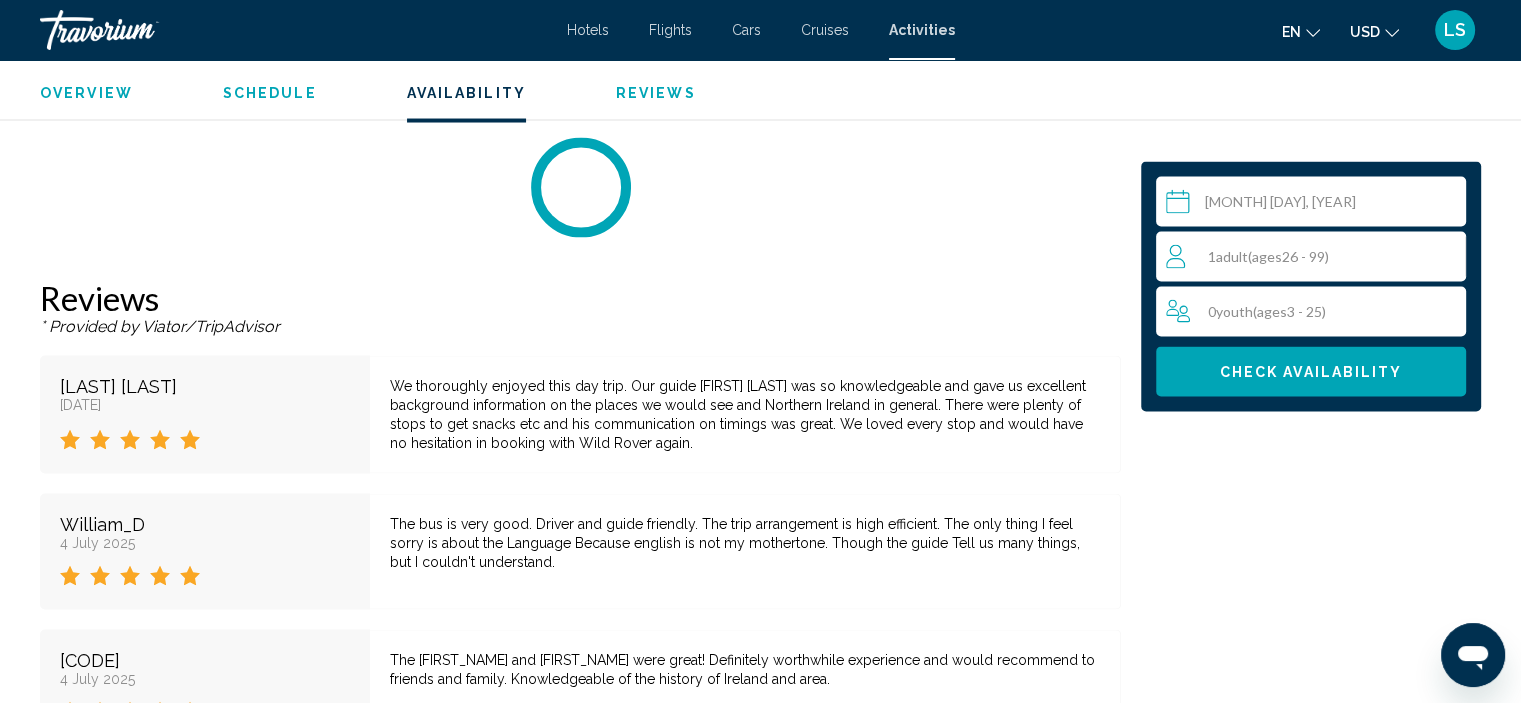 scroll, scrollTop: 3806, scrollLeft: 0, axis: vertical 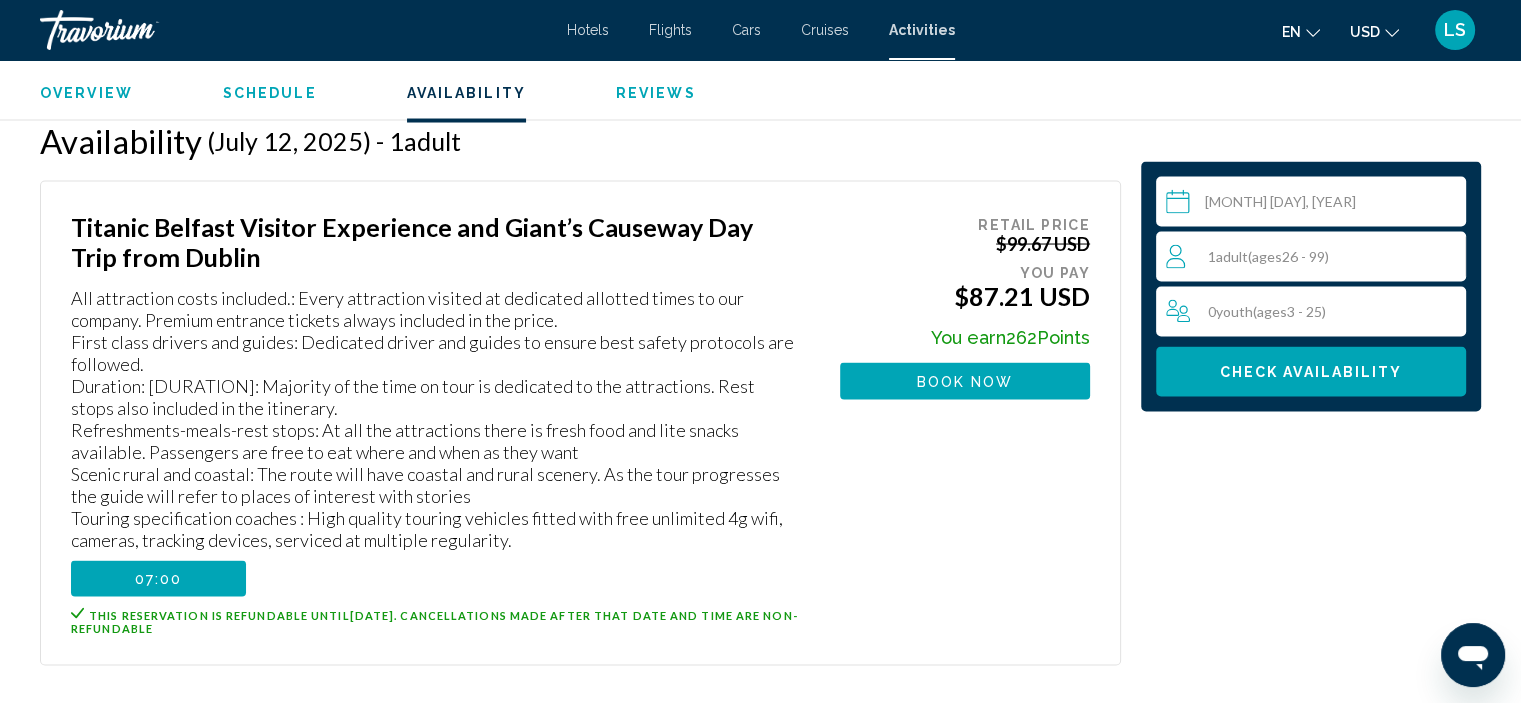 click on "262" at bounding box center (1021, 337) 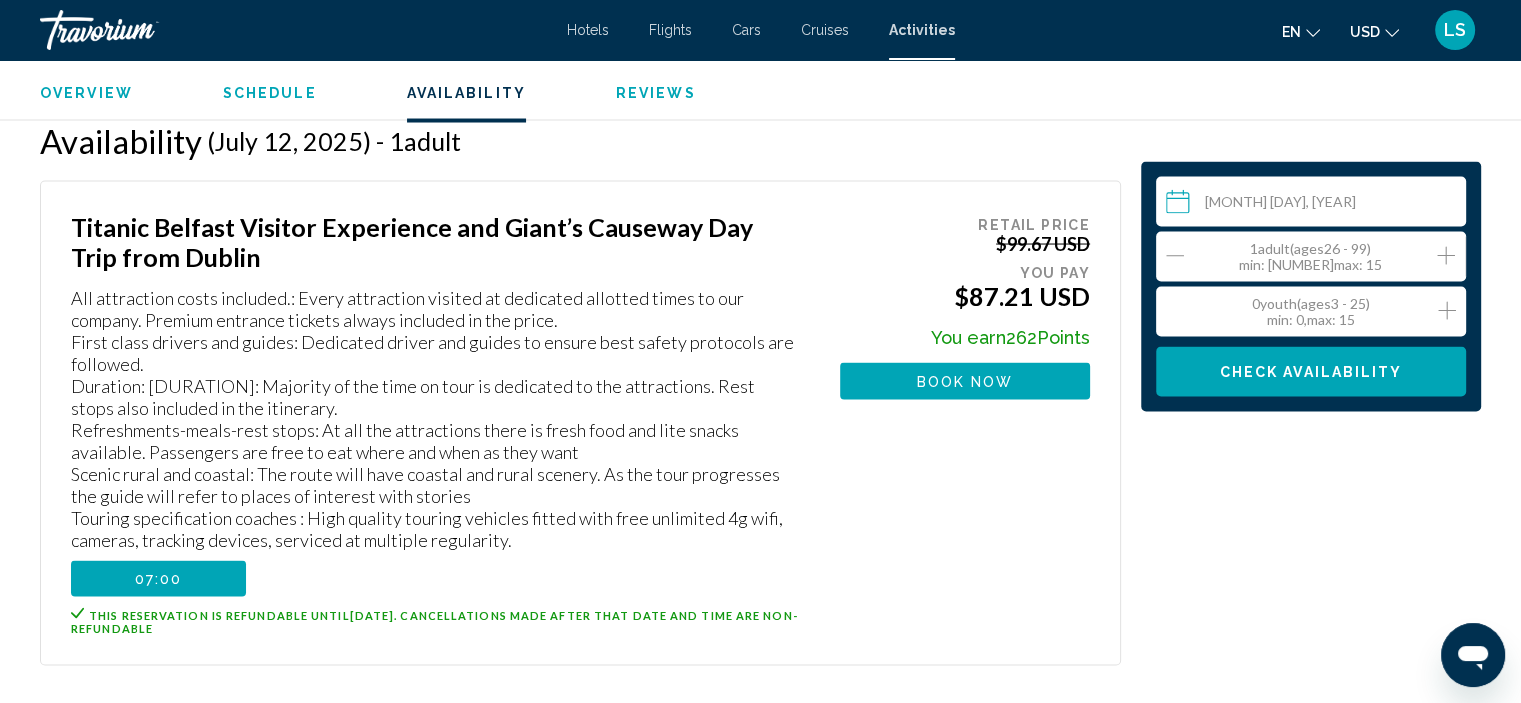 click at bounding box center (1446, 256) 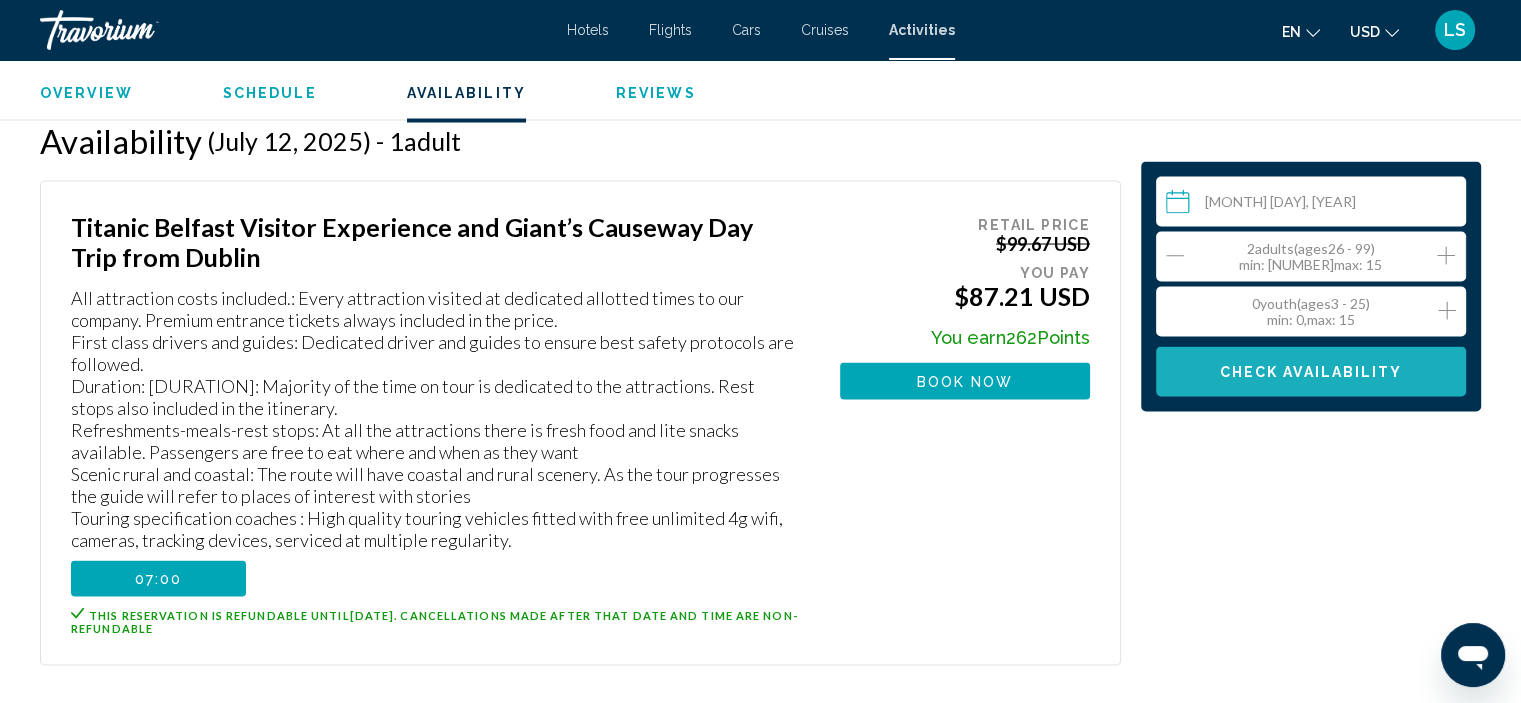 click on "Check Availability" at bounding box center (1311, 373) 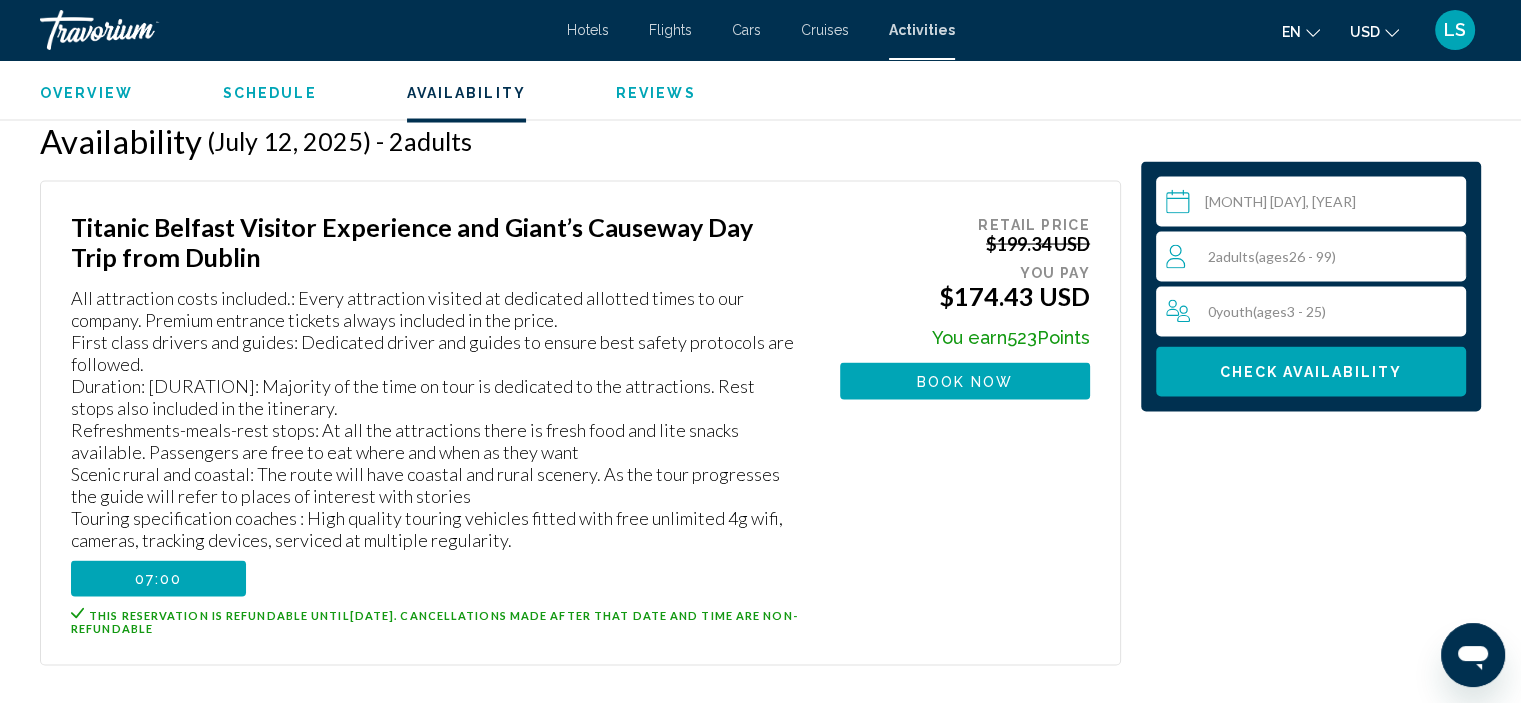 click on "USD" at bounding box center (1365, 32) 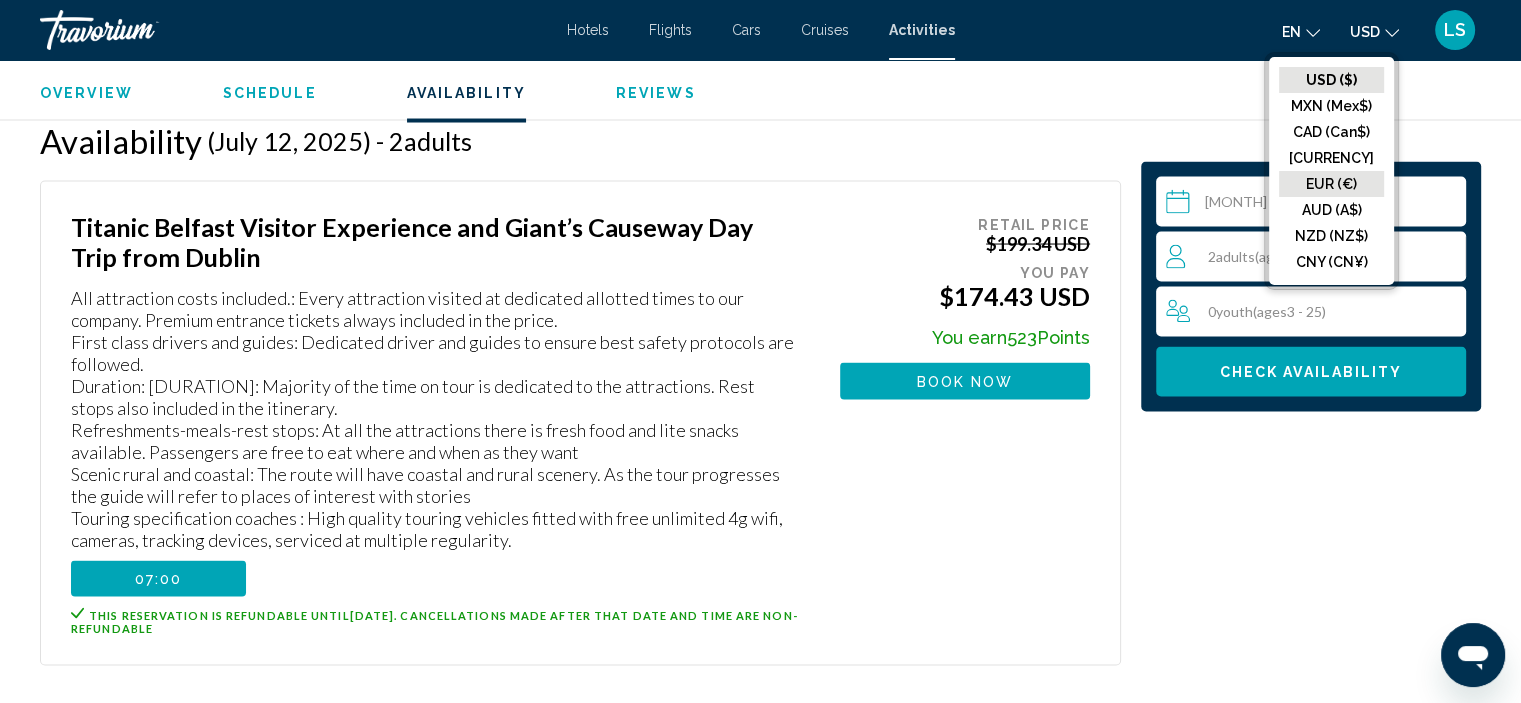 click on "EUR (€)" at bounding box center (1331, 80) 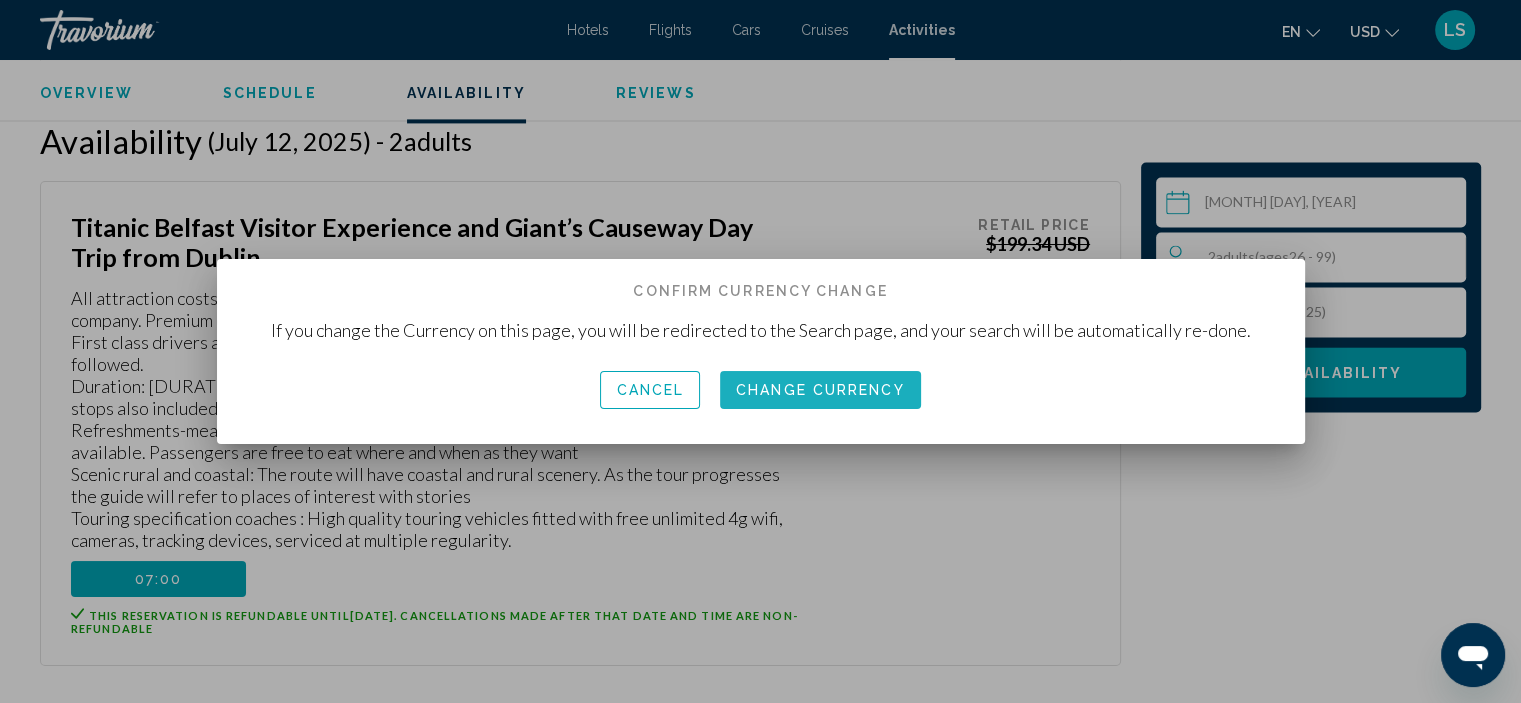 click on "Change Currency" at bounding box center [820, 391] 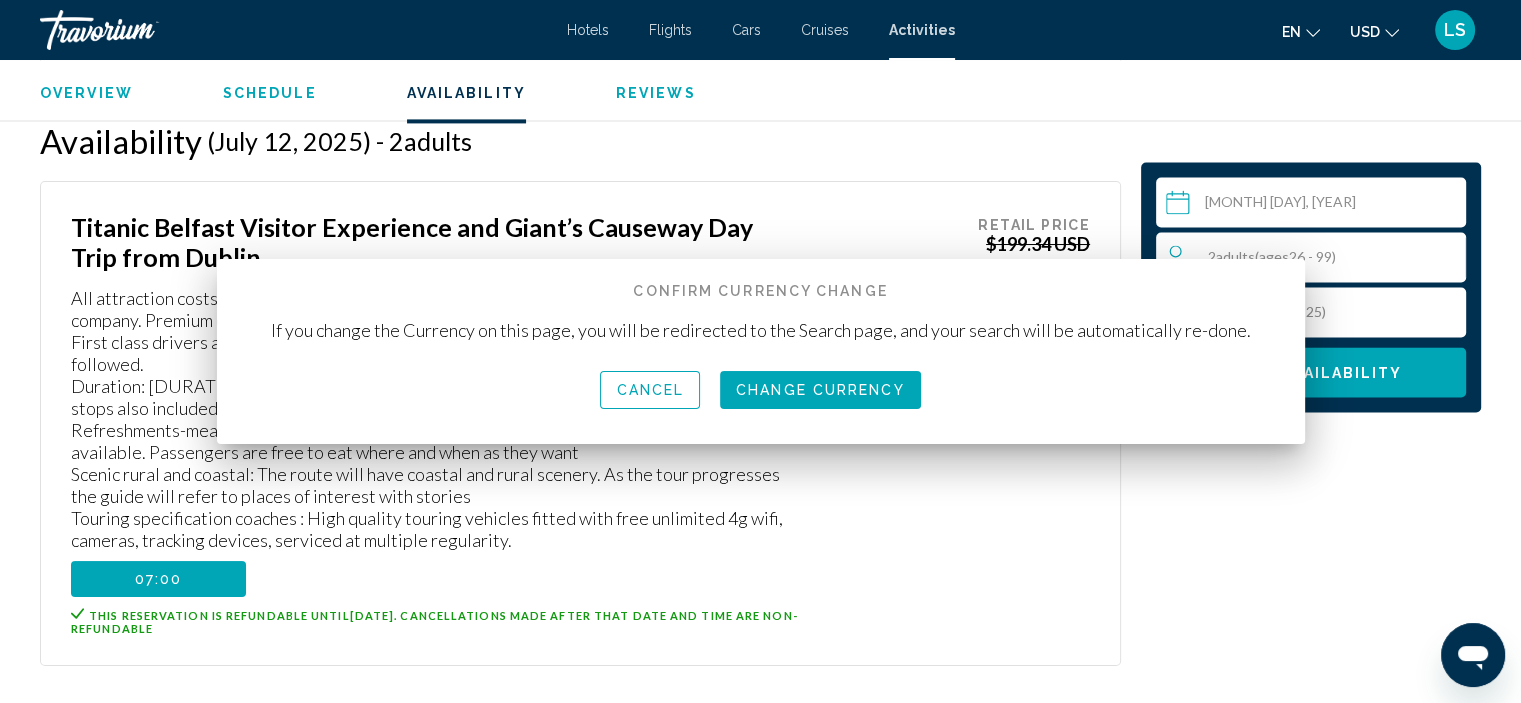 scroll, scrollTop: 3806, scrollLeft: 0, axis: vertical 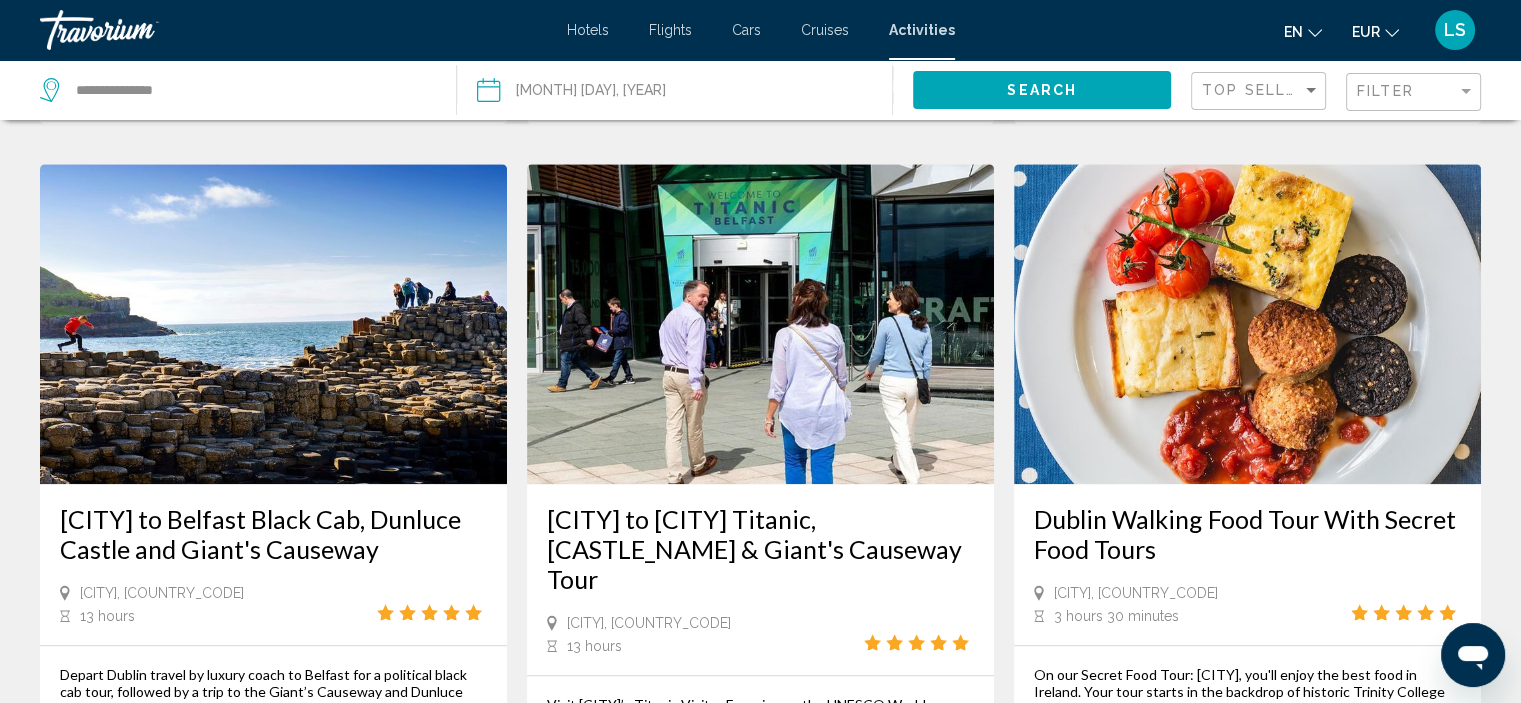 click at bounding box center (760, 324) 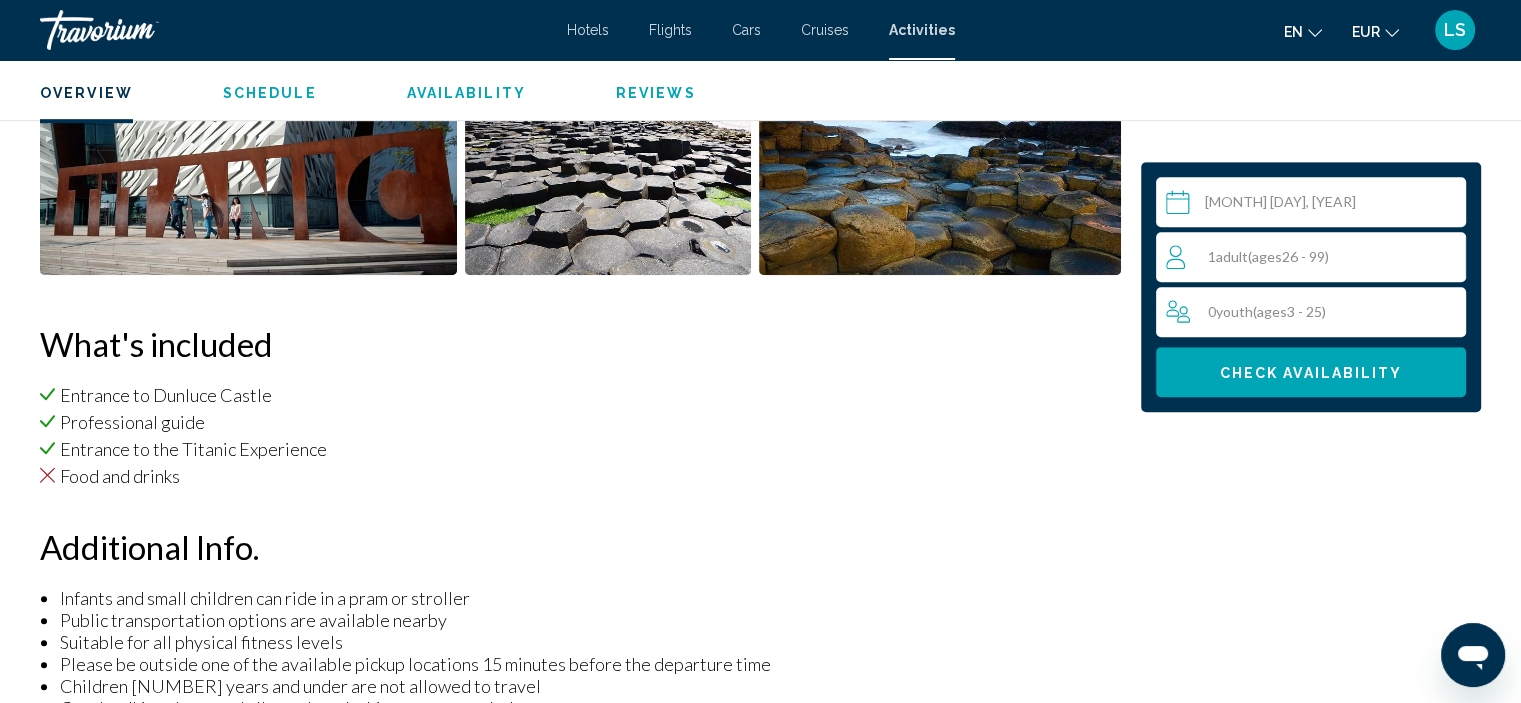 scroll, scrollTop: 1219, scrollLeft: 0, axis: vertical 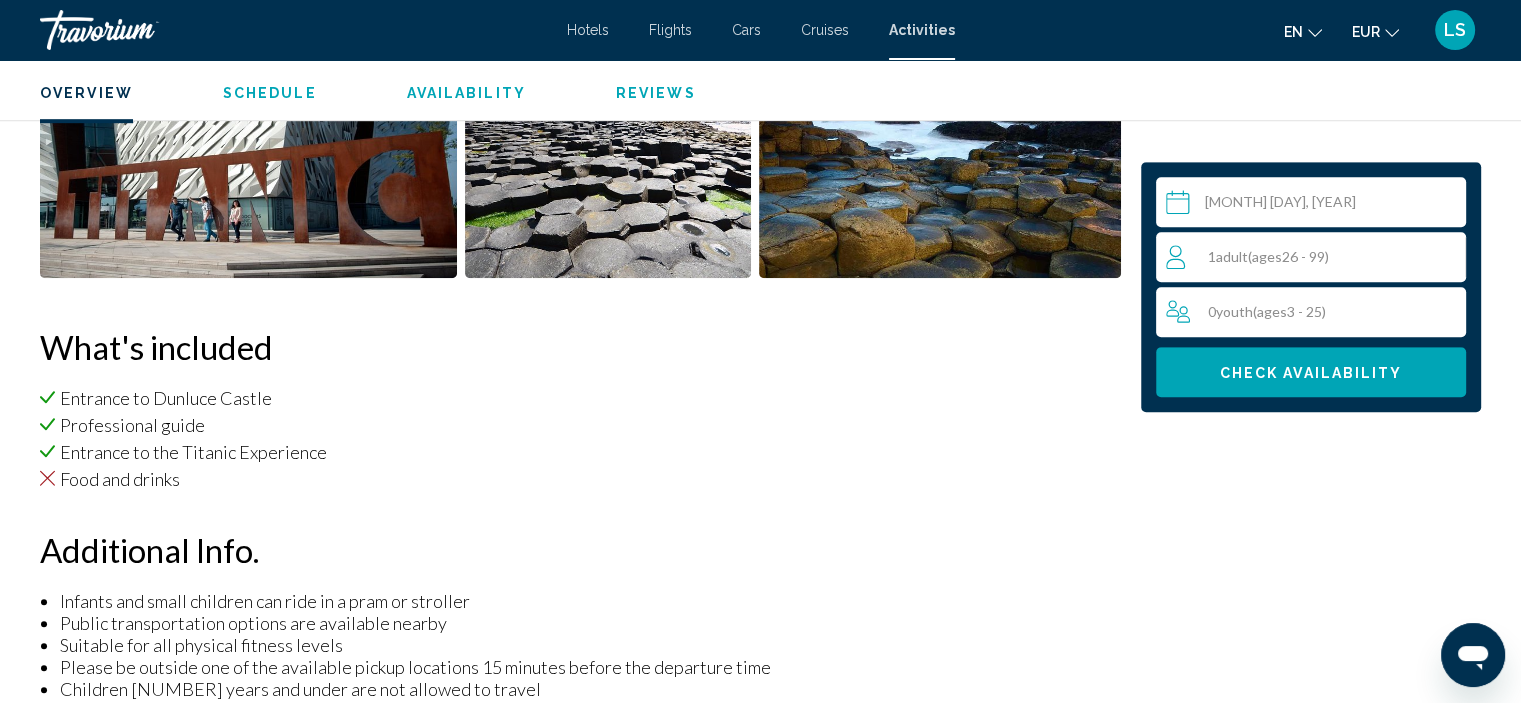 click on "ages" at bounding box center (1267, 256) 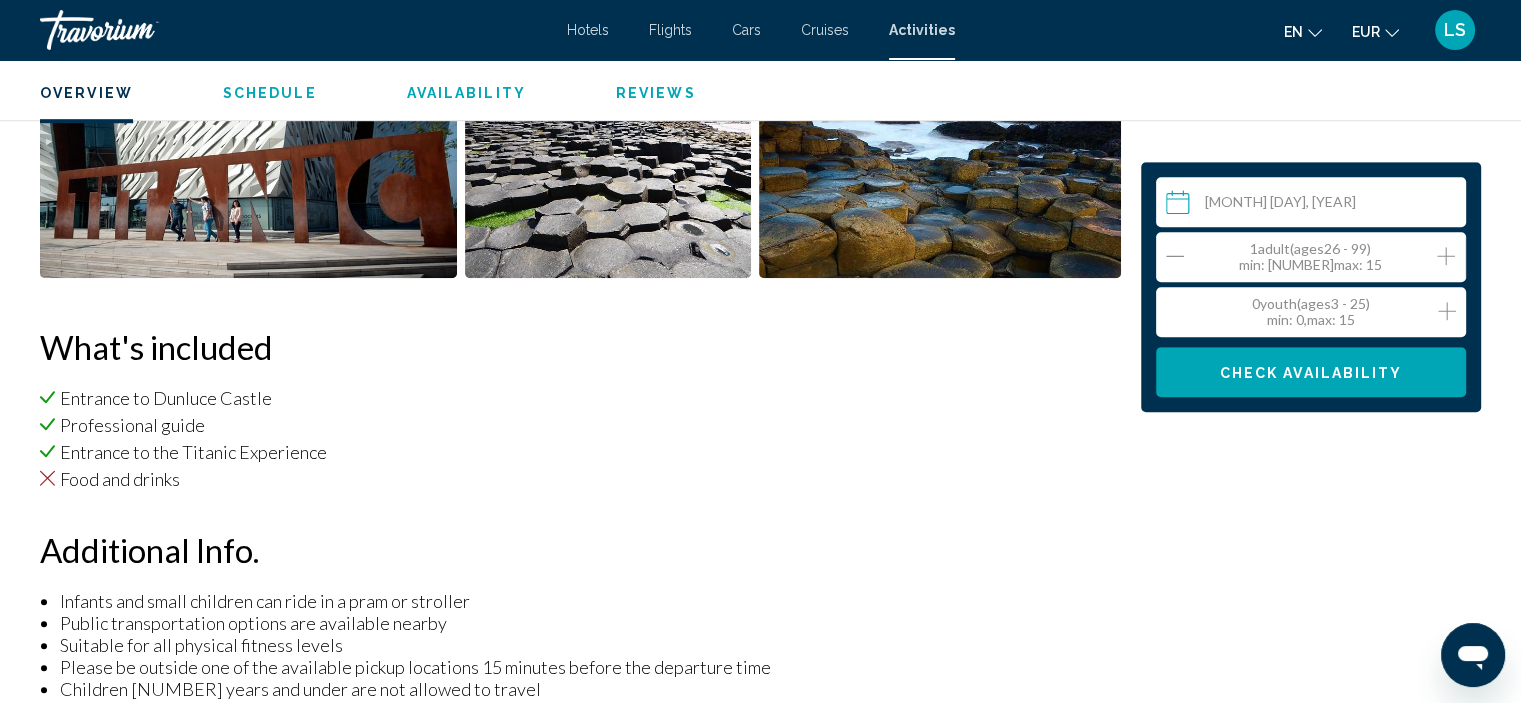 click at bounding box center (1446, 256) 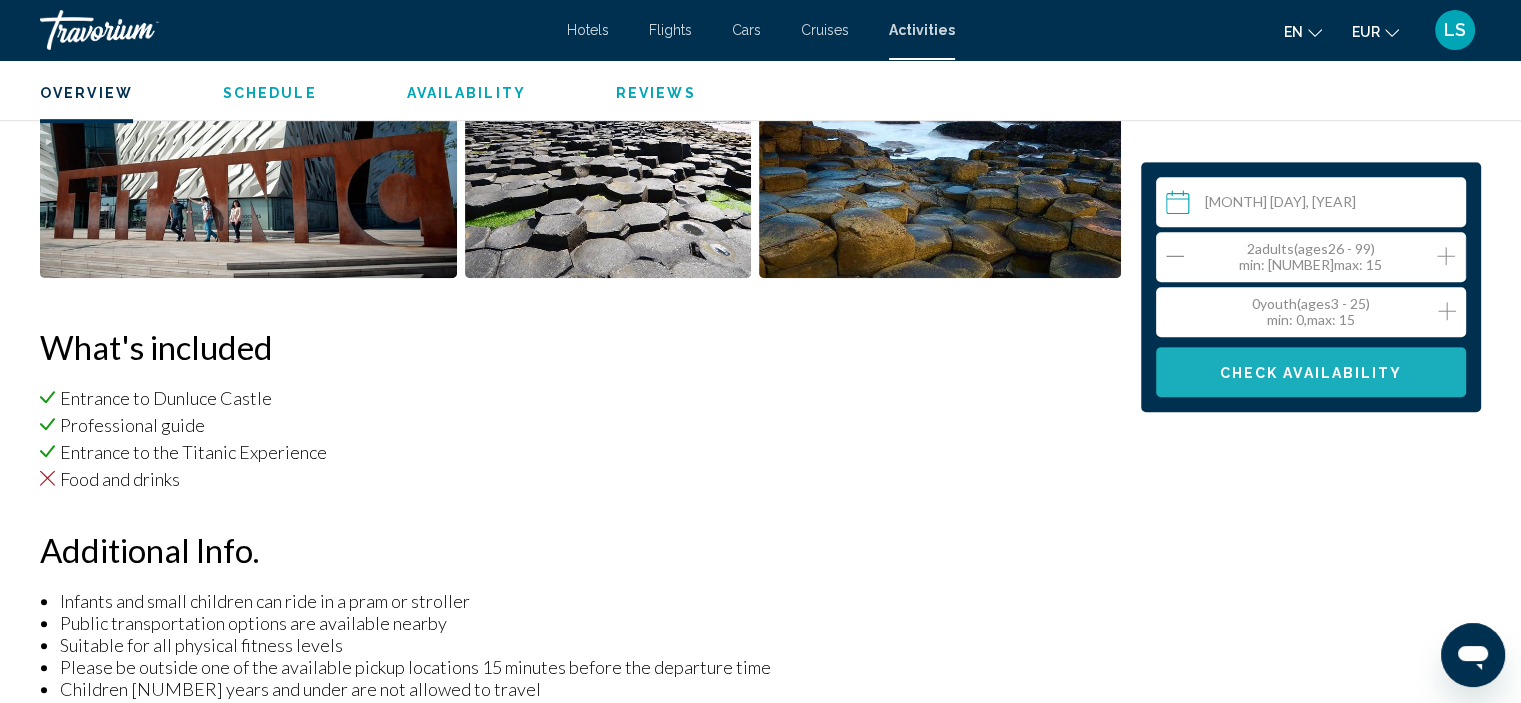 click on "Check Availability" at bounding box center (1311, 373) 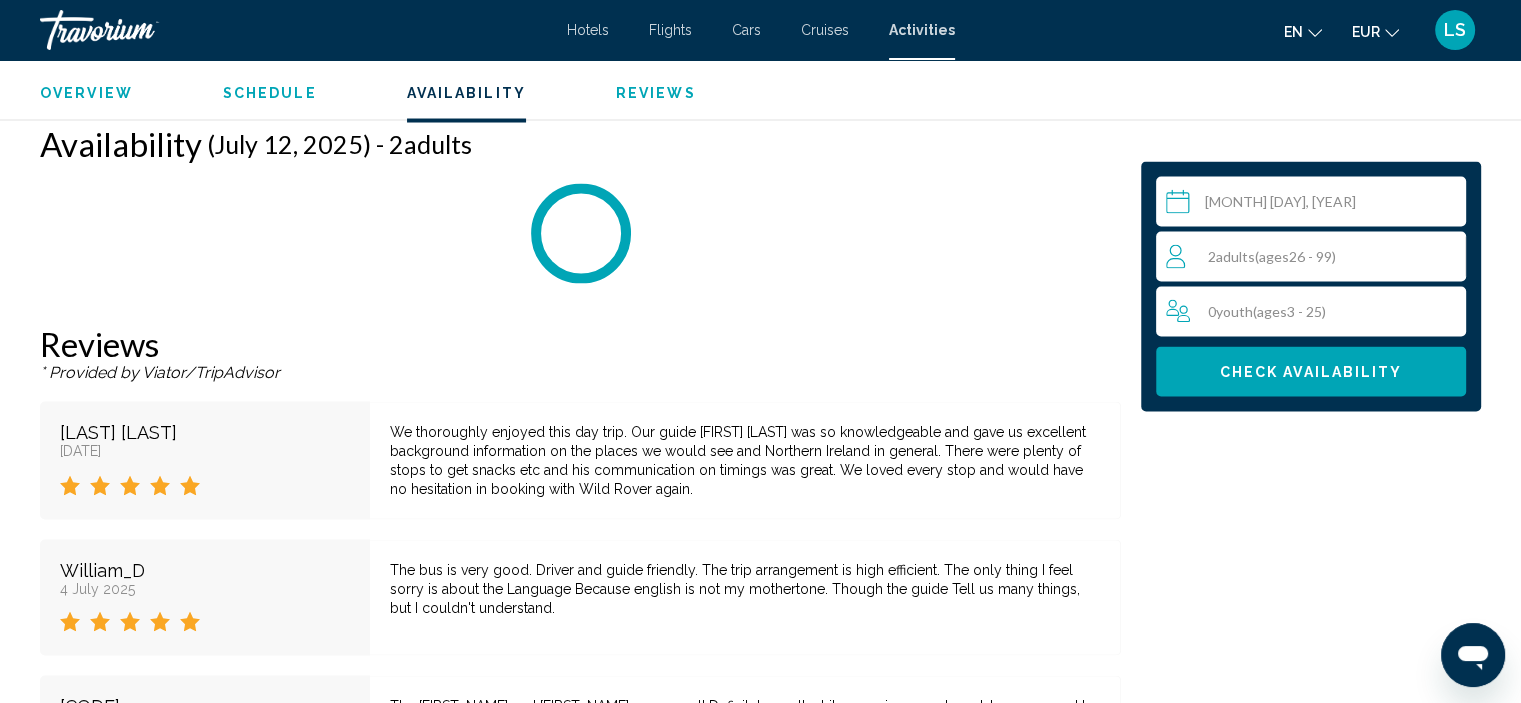 scroll, scrollTop: 3806, scrollLeft: 0, axis: vertical 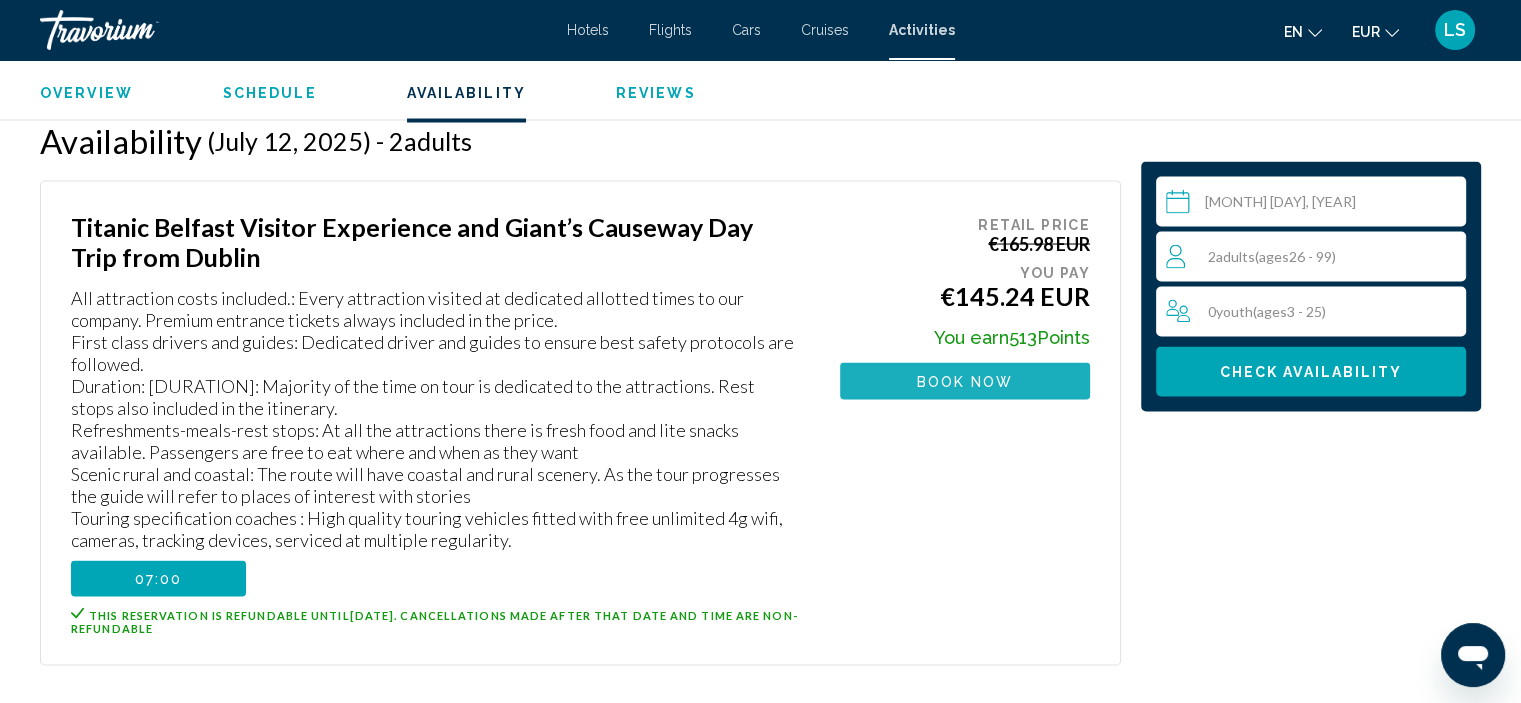 click on "Book now" at bounding box center (965, 382) 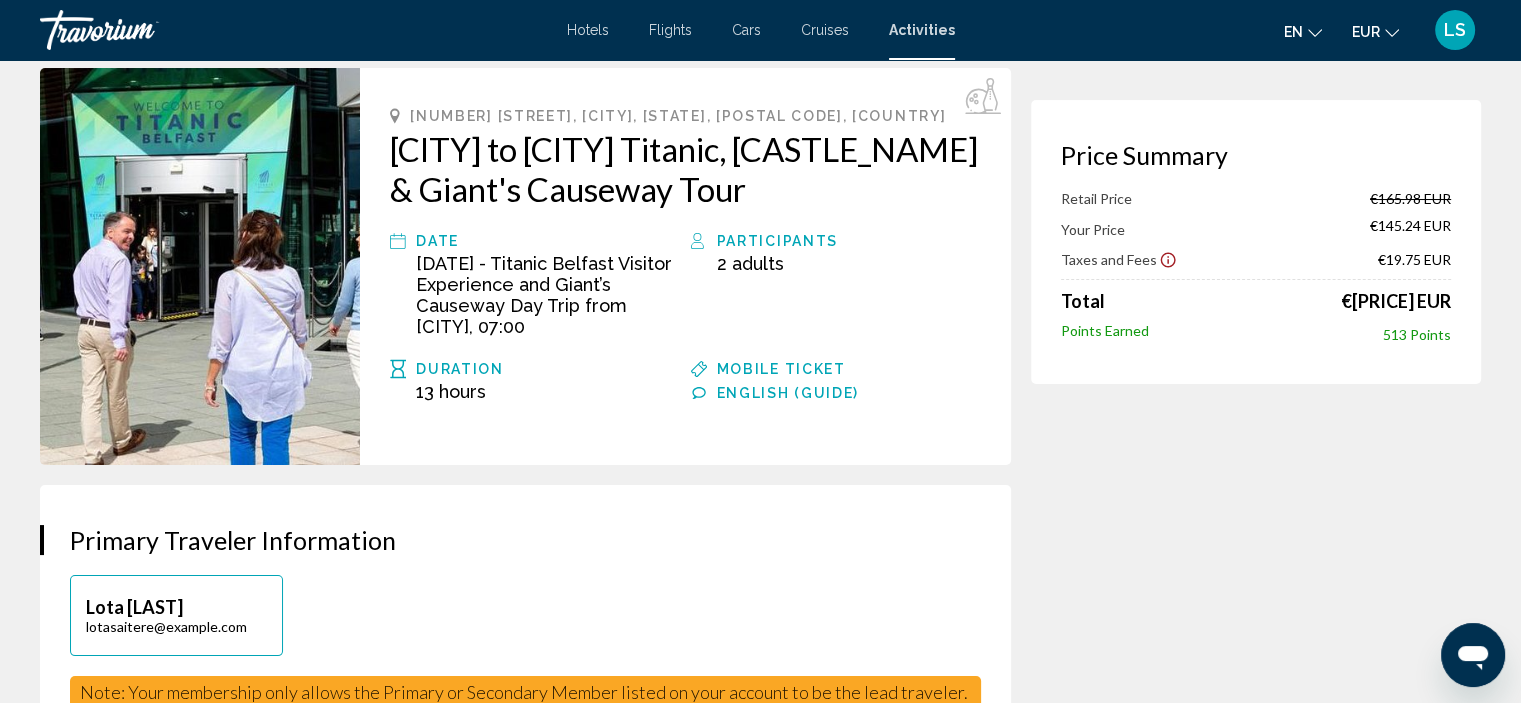 scroll, scrollTop: 0, scrollLeft: 0, axis: both 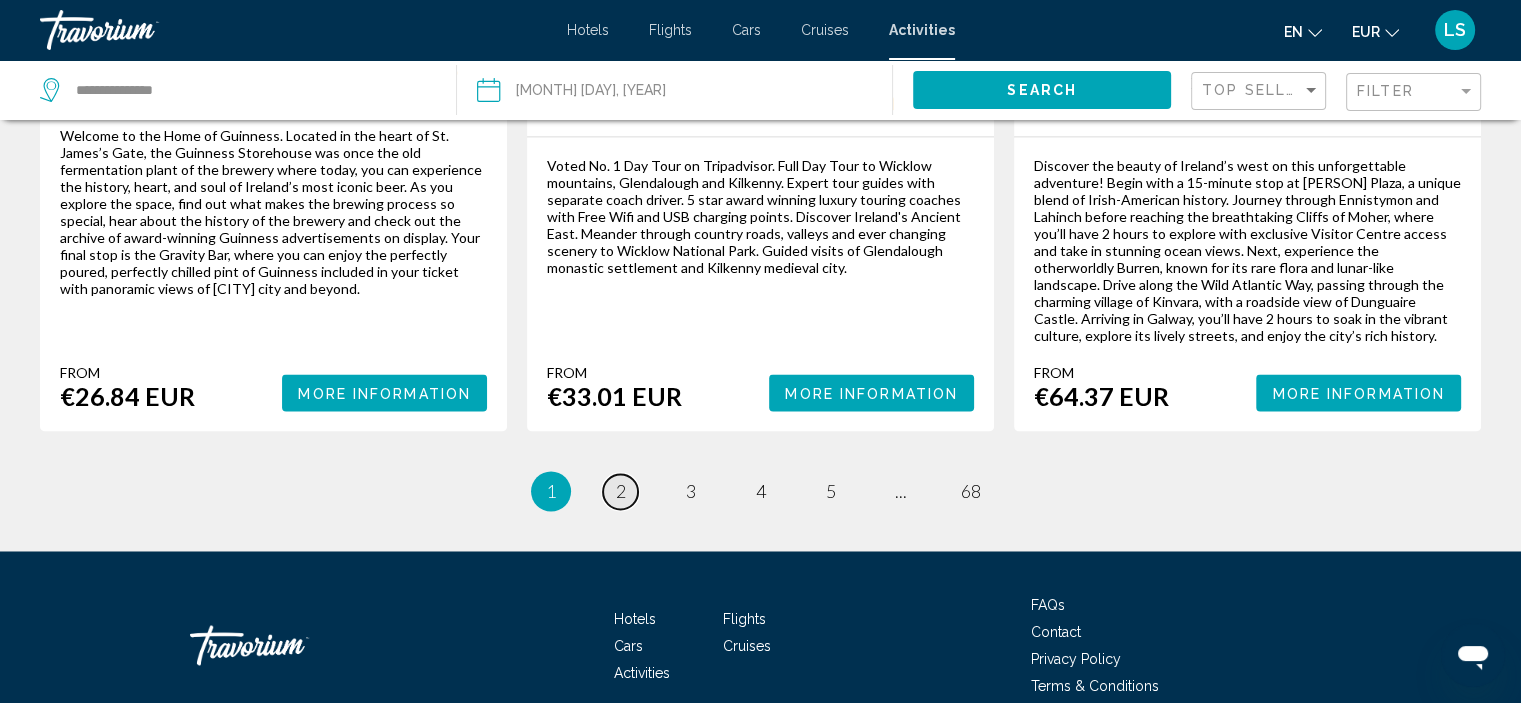 click on "page [NUMBER]" at bounding box center (620, 491) 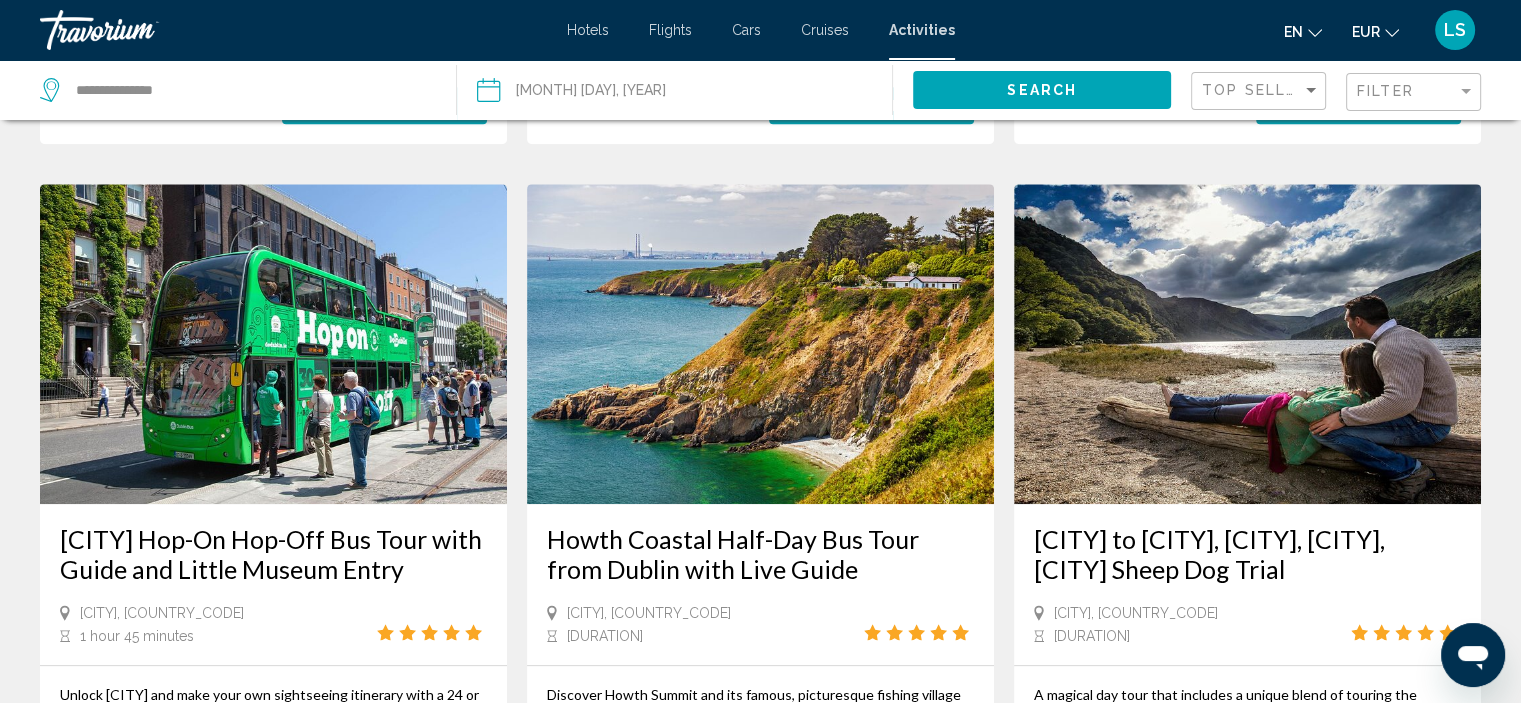 scroll, scrollTop: 904, scrollLeft: 0, axis: vertical 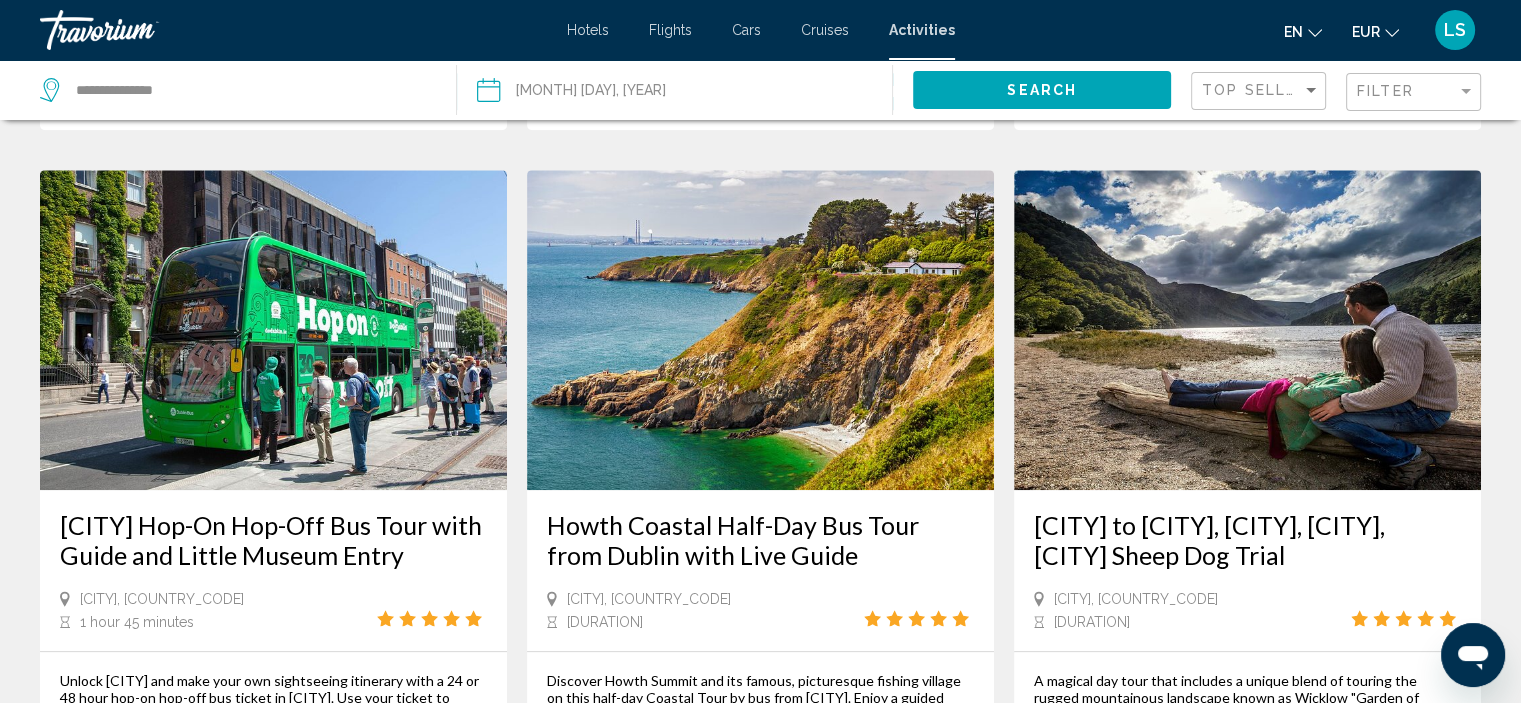click at bounding box center (760, 330) 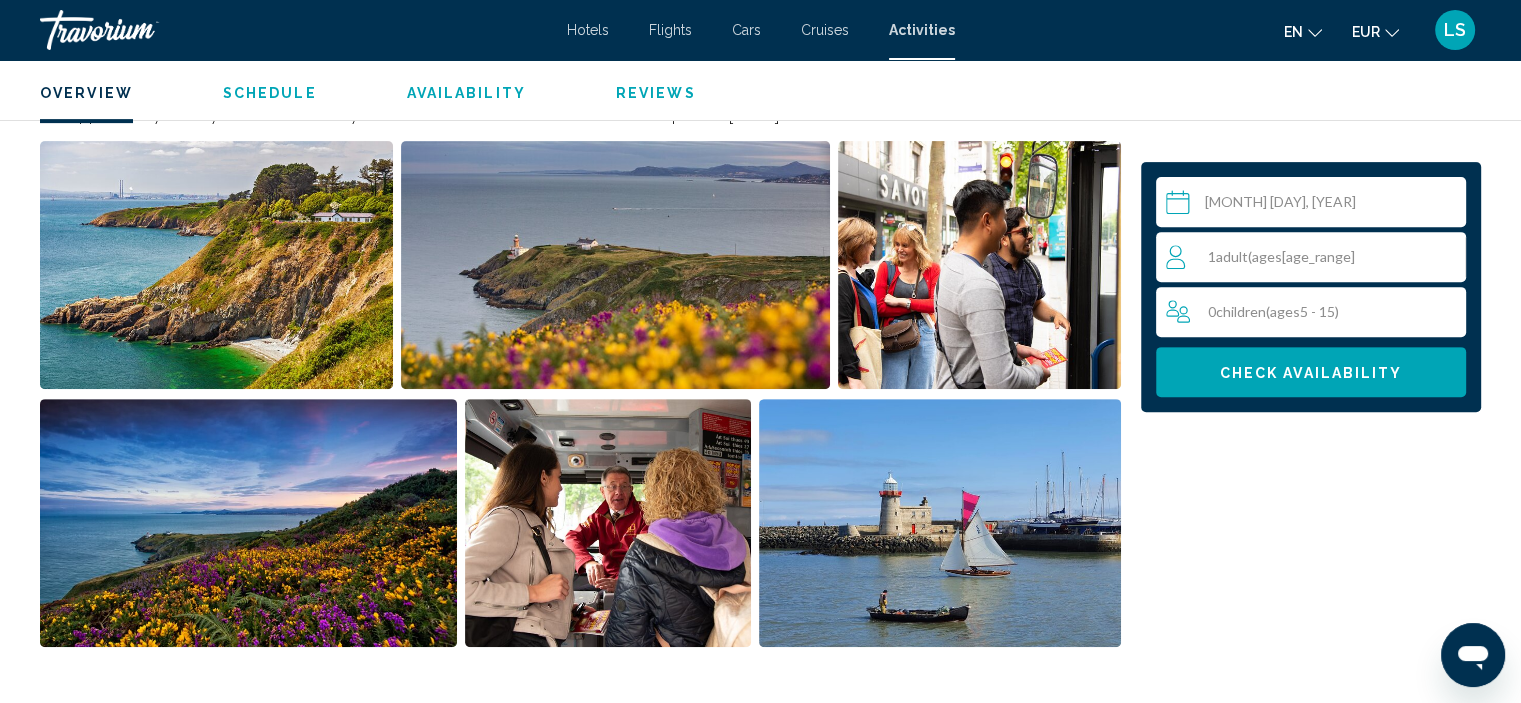 scroll, scrollTop: 796, scrollLeft: 0, axis: vertical 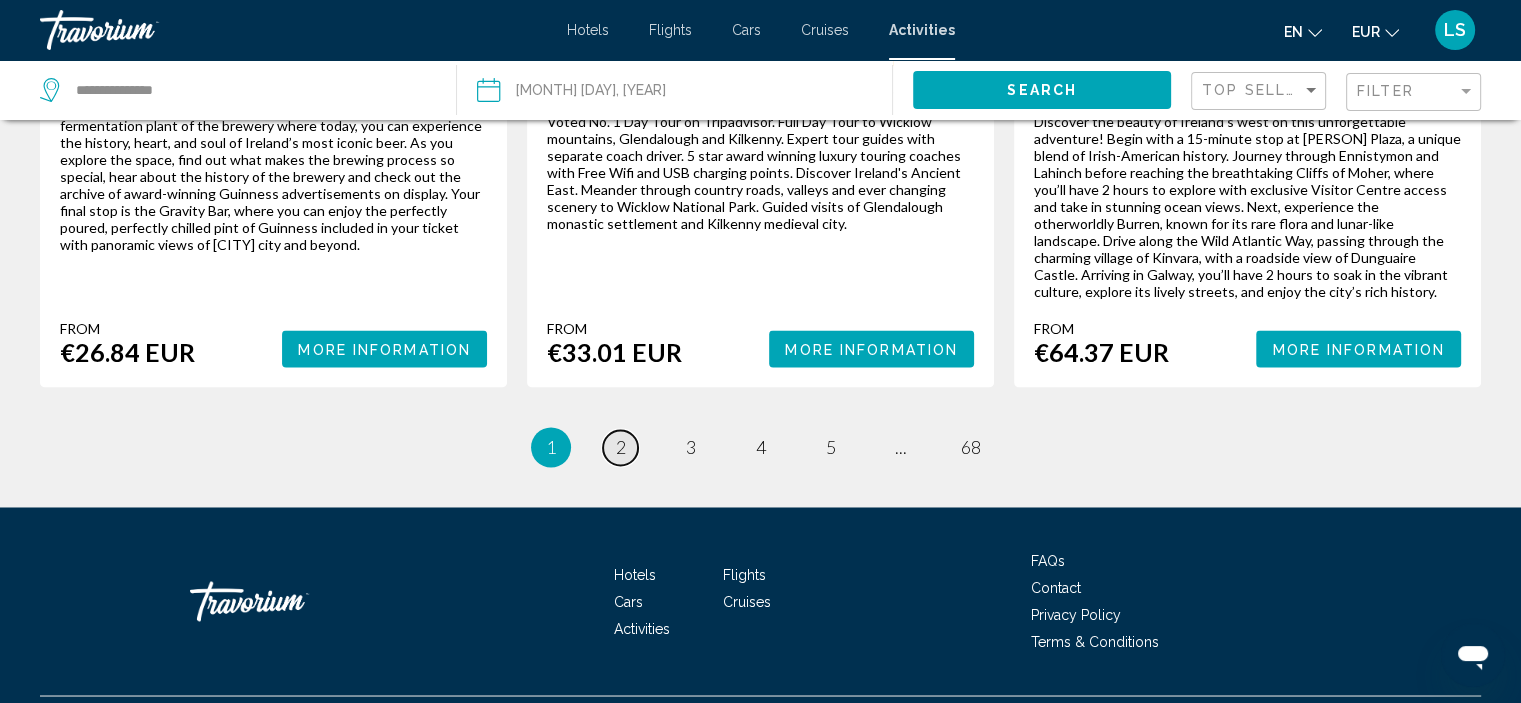 click on "2" at bounding box center [621, 447] 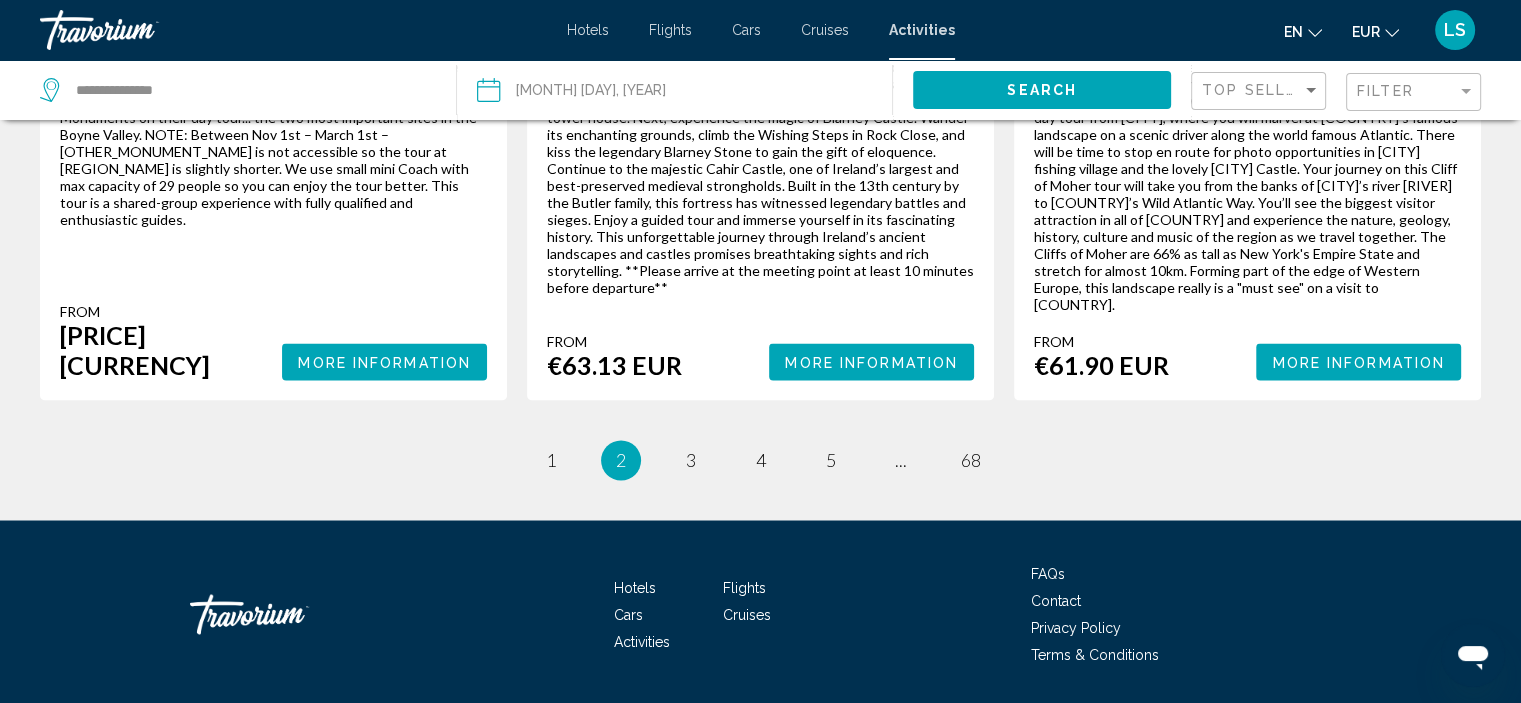 scroll, scrollTop: 3322, scrollLeft: 0, axis: vertical 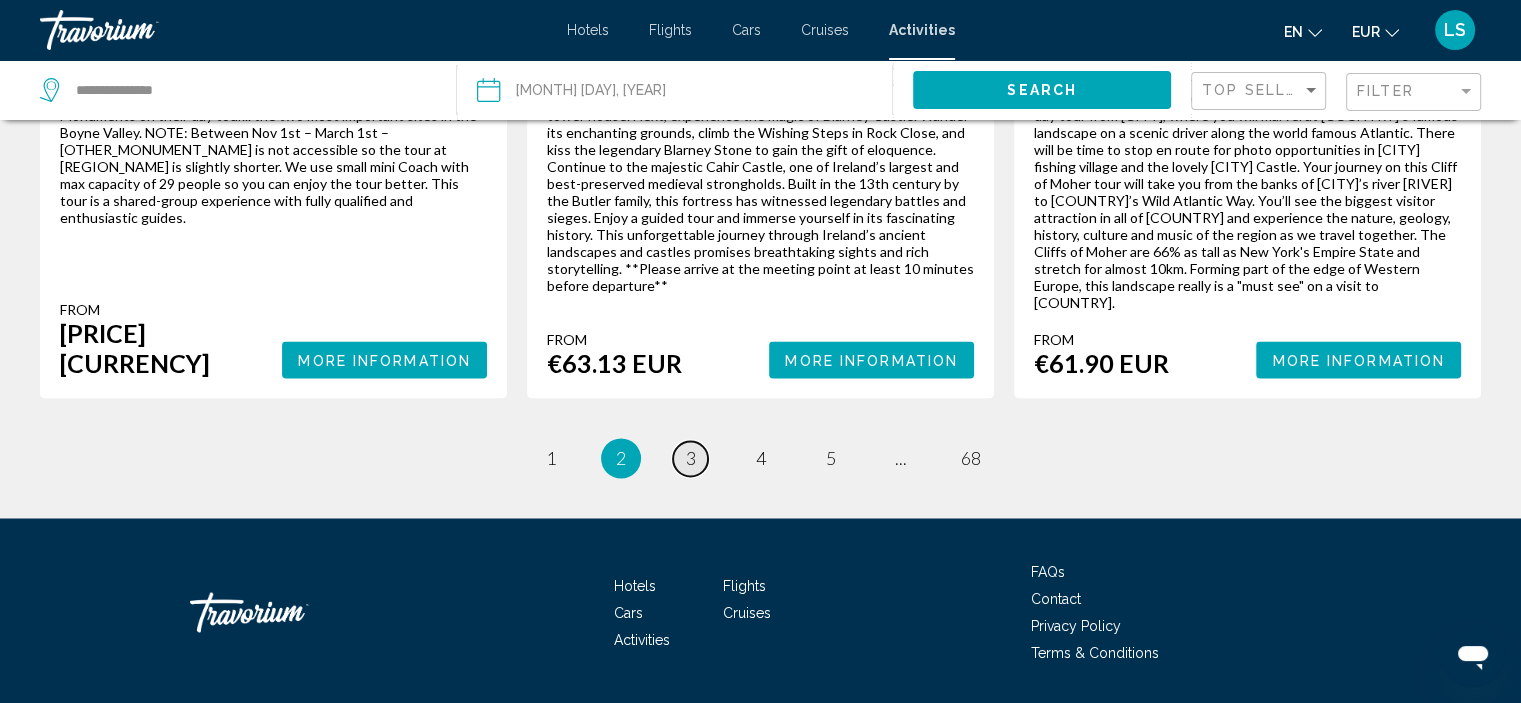 click on "page 3" at bounding box center [550, 458] 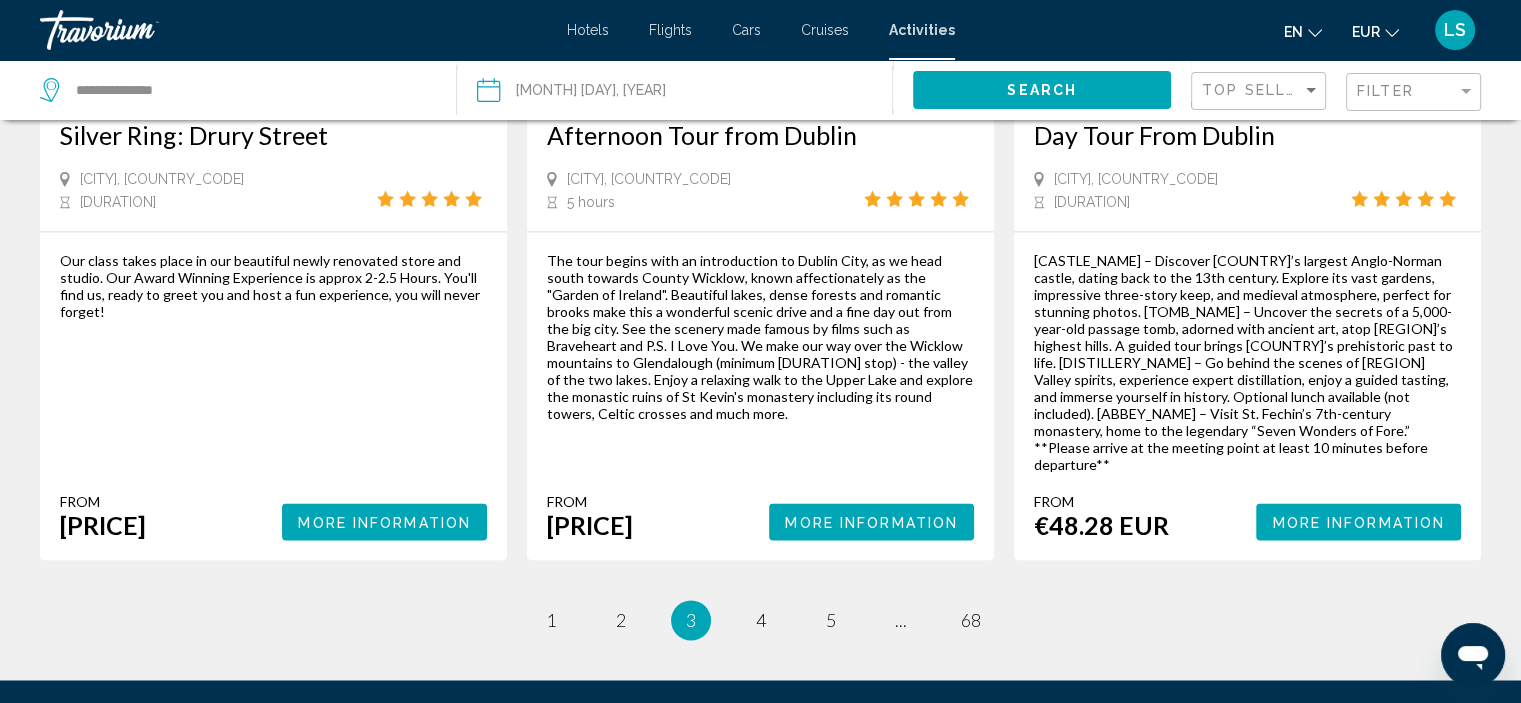 scroll, scrollTop: 3261, scrollLeft: 0, axis: vertical 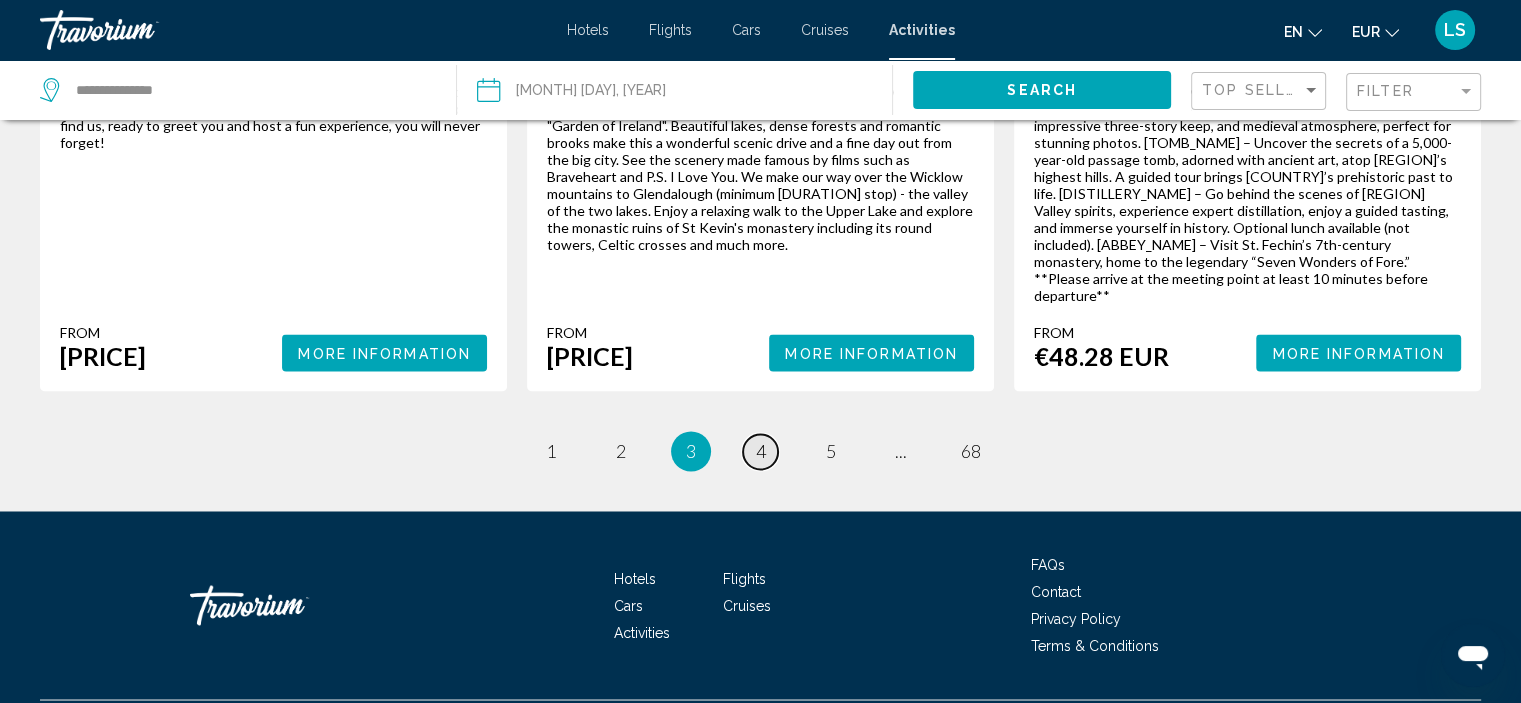 click on "page  4" at bounding box center (550, 451) 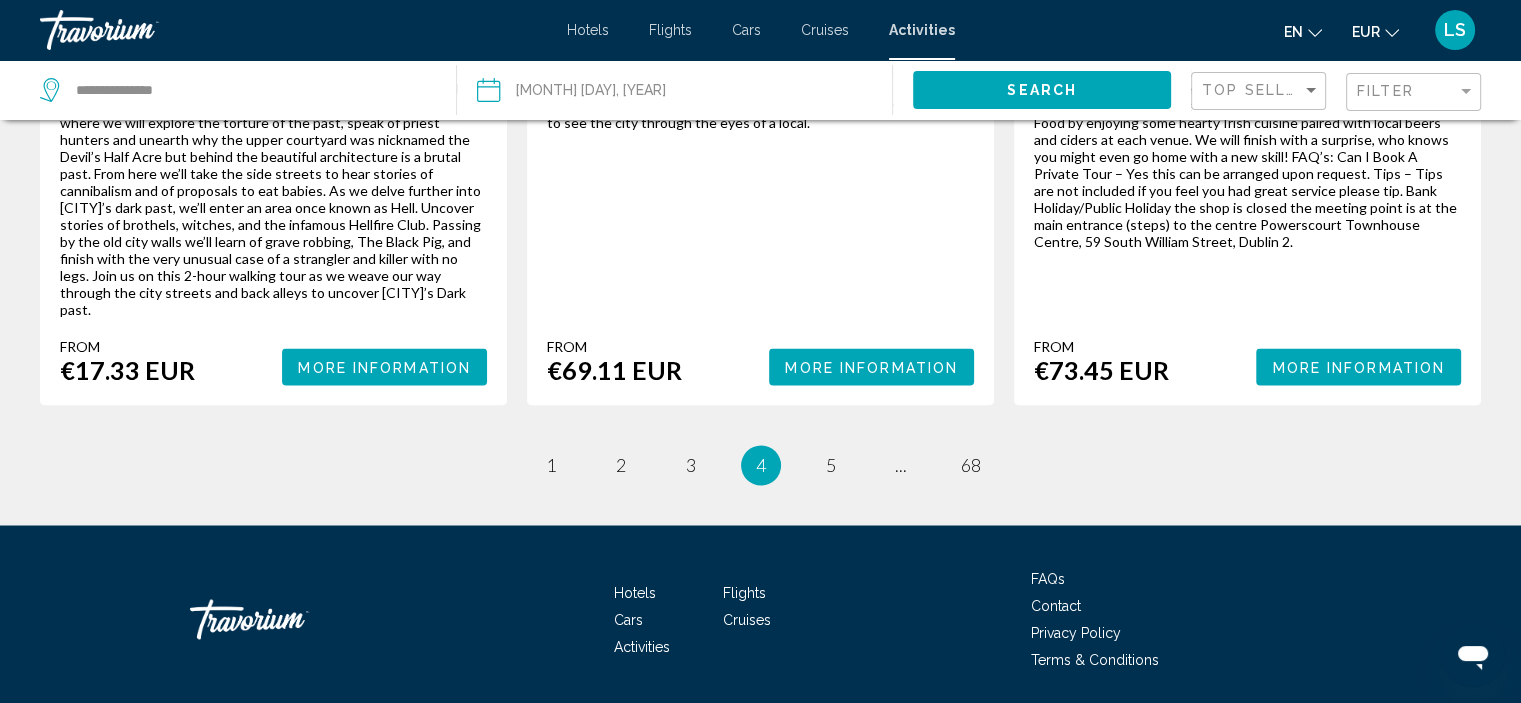 scroll, scrollTop: 3329, scrollLeft: 0, axis: vertical 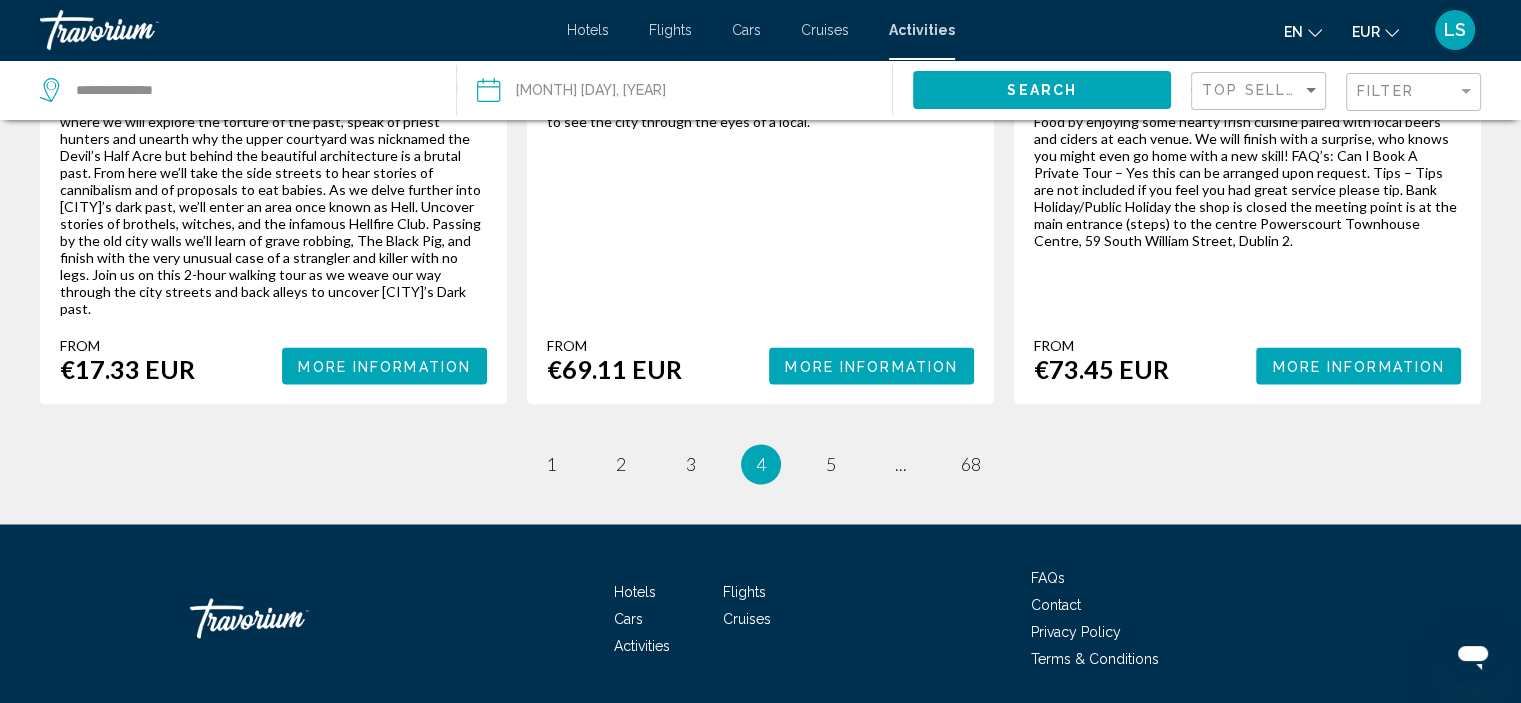 click on "page  5" at bounding box center (831, 464) 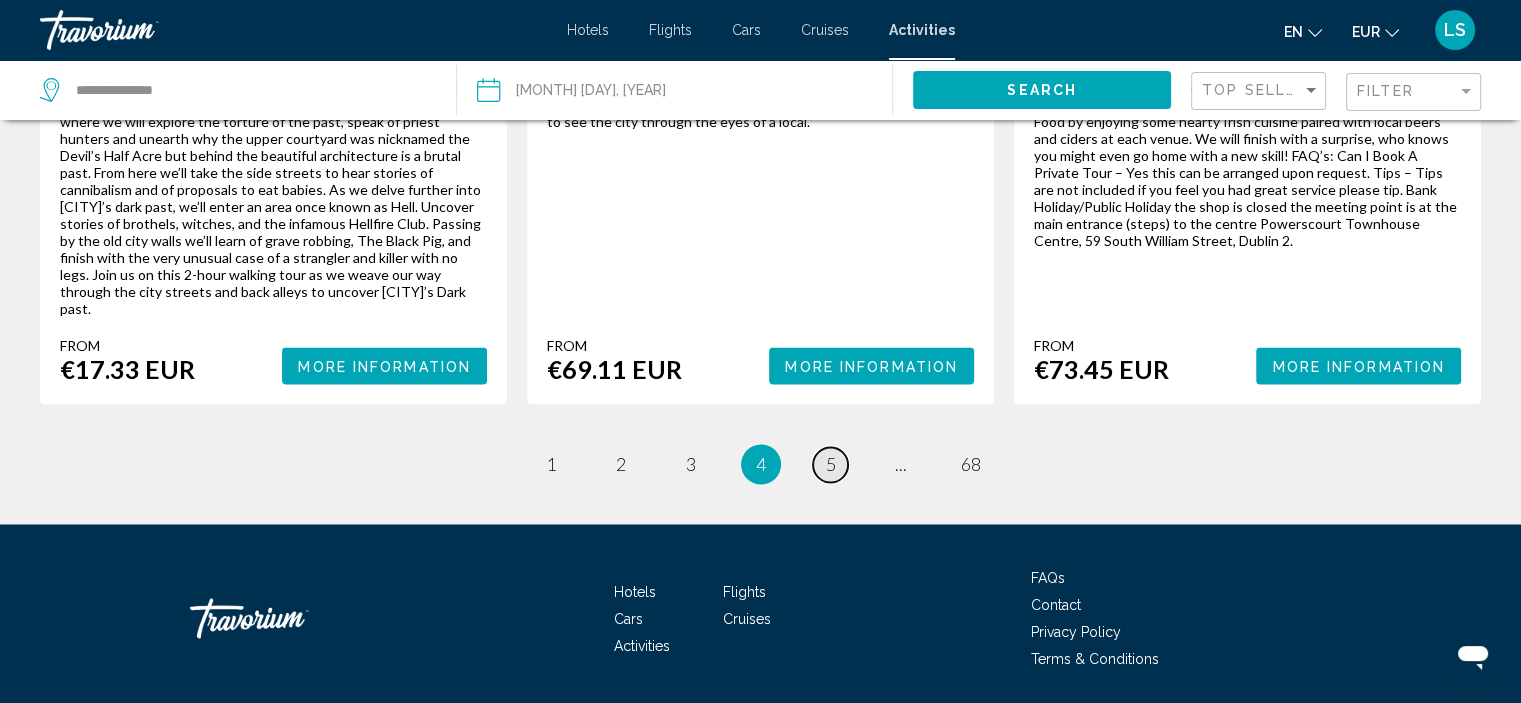 click on "page  5" at bounding box center [550, 464] 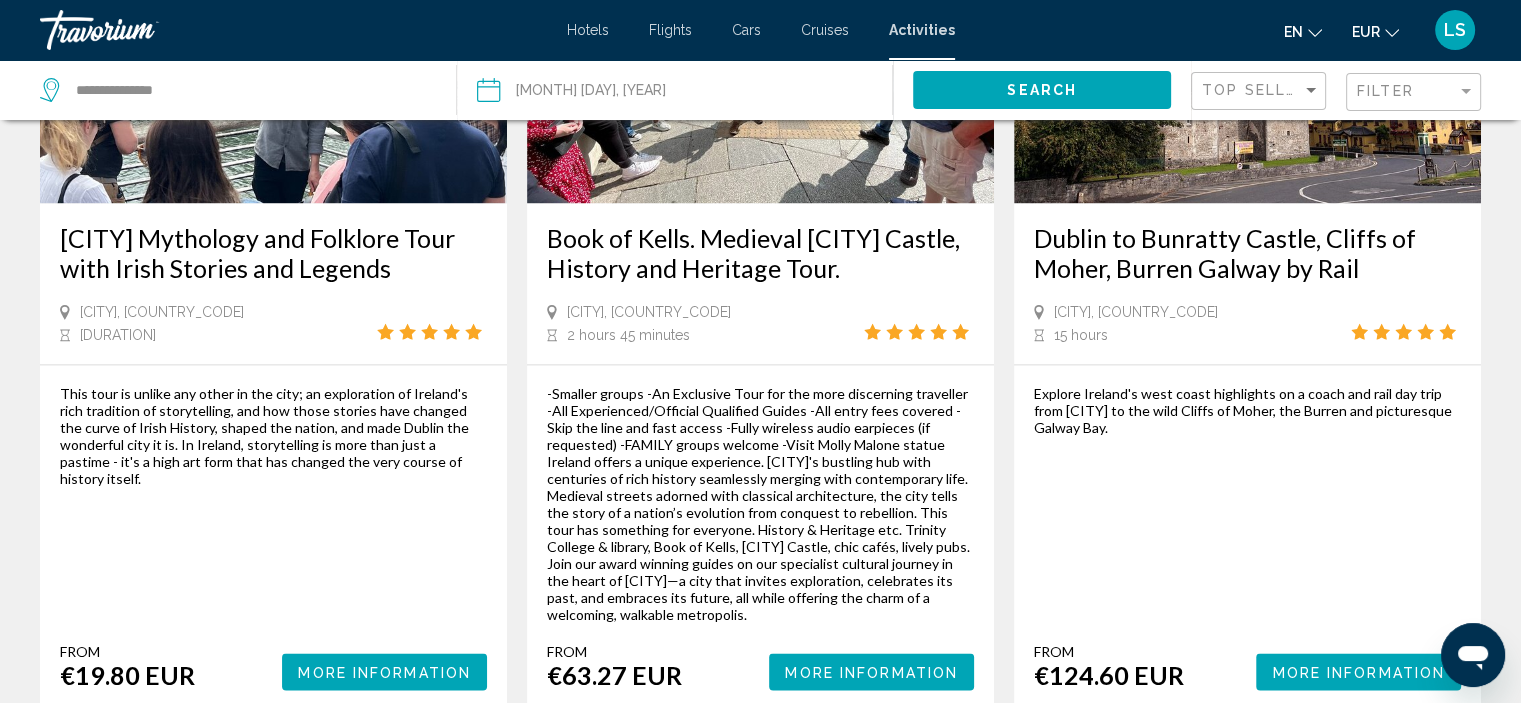 scroll, scrollTop: 3197, scrollLeft: 0, axis: vertical 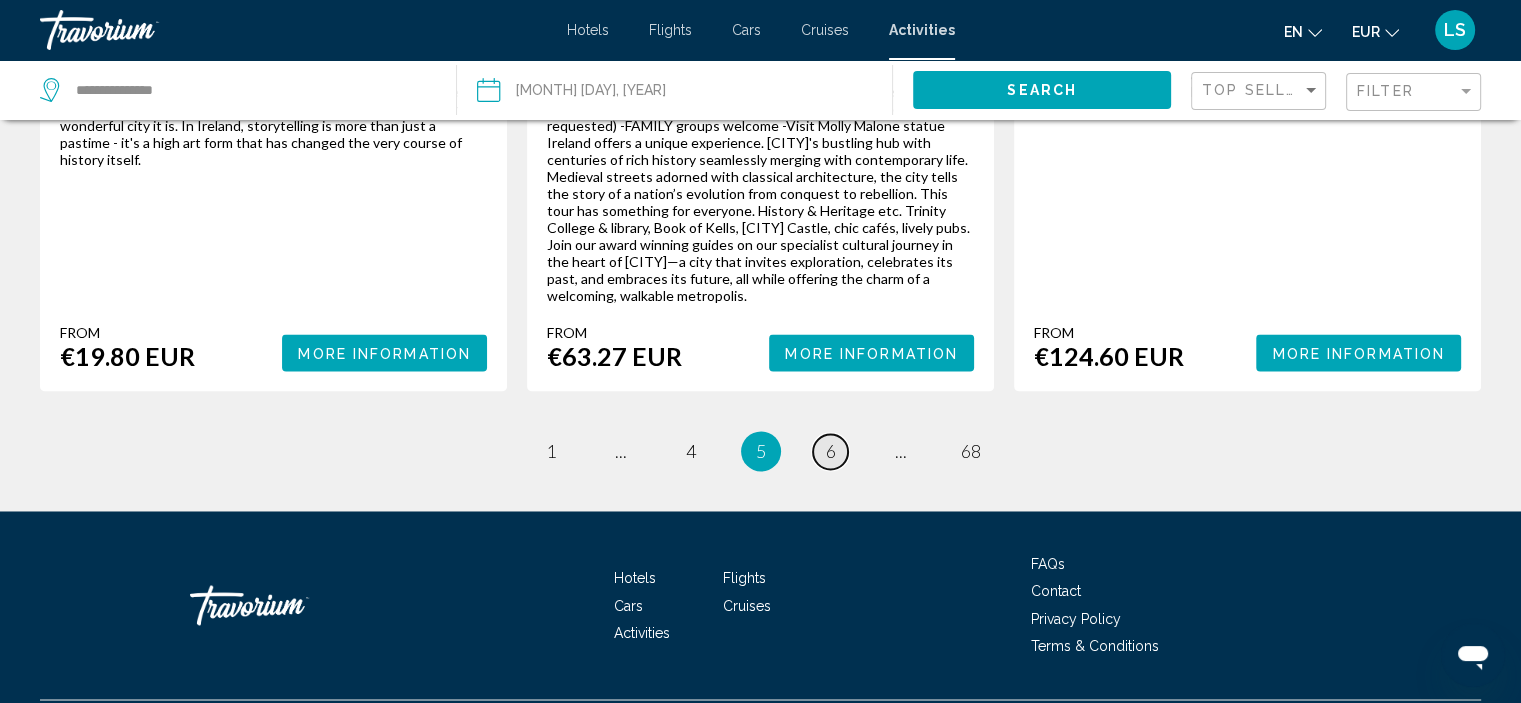 click on "page  6" at bounding box center [550, 451] 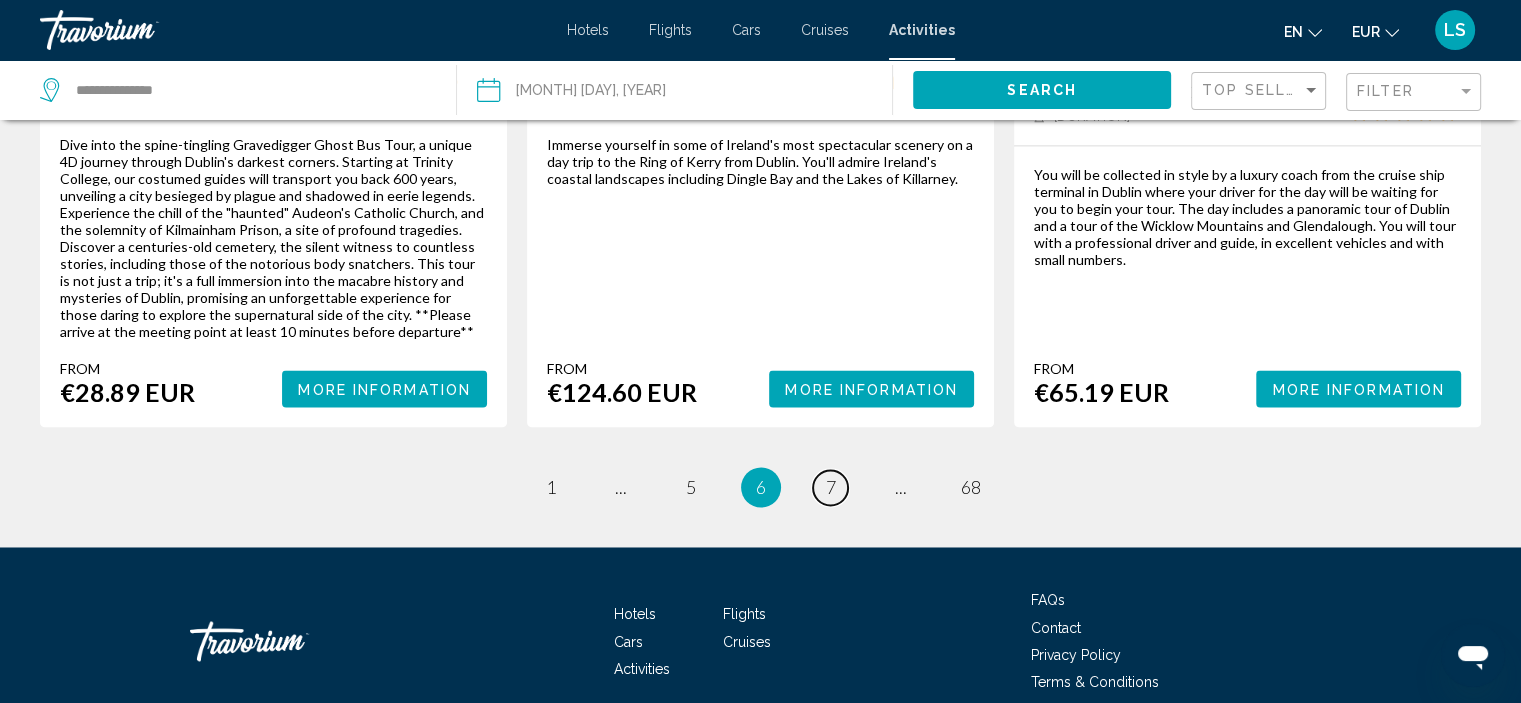 scroll, scrollTop: 3215, scrollLeft: 0, axis: vertical 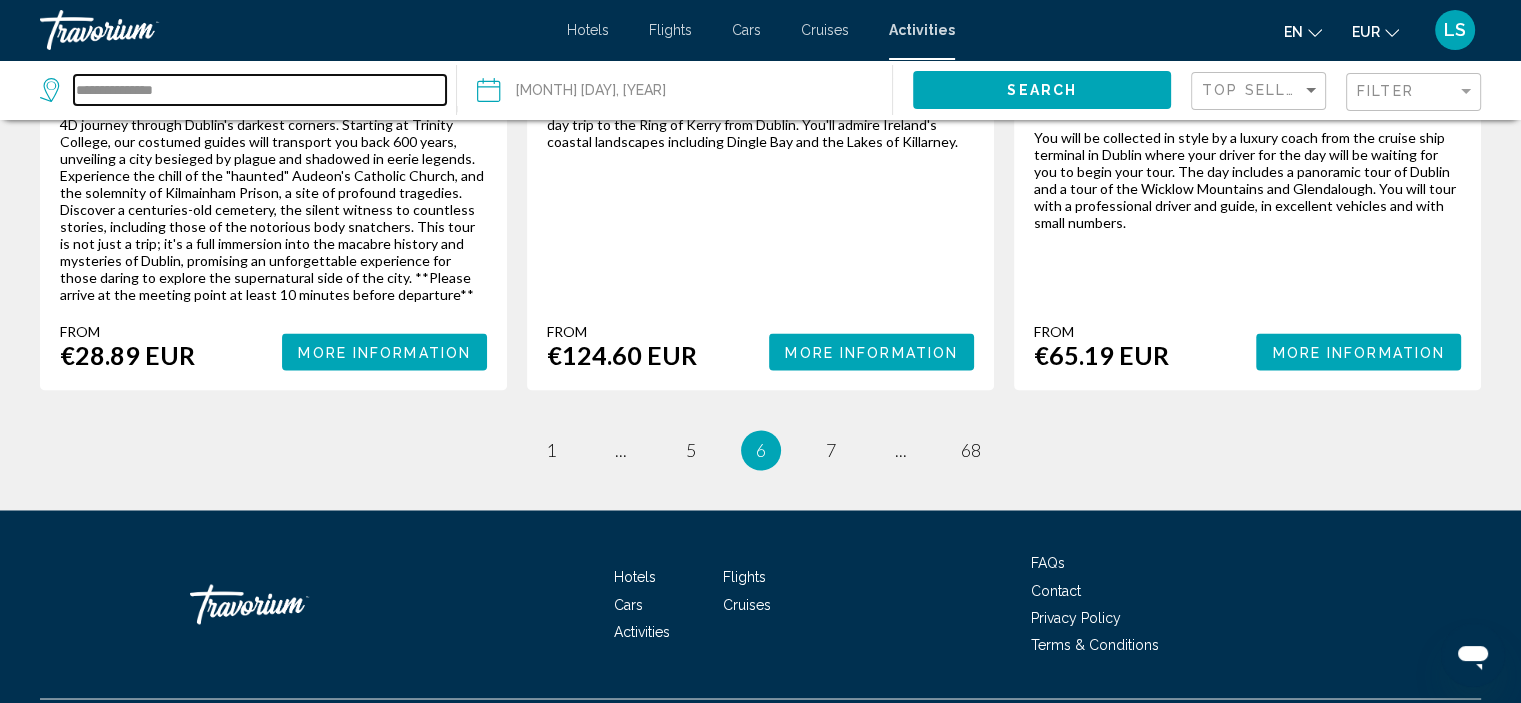 click on "**********" at bounding box center (260, 90) 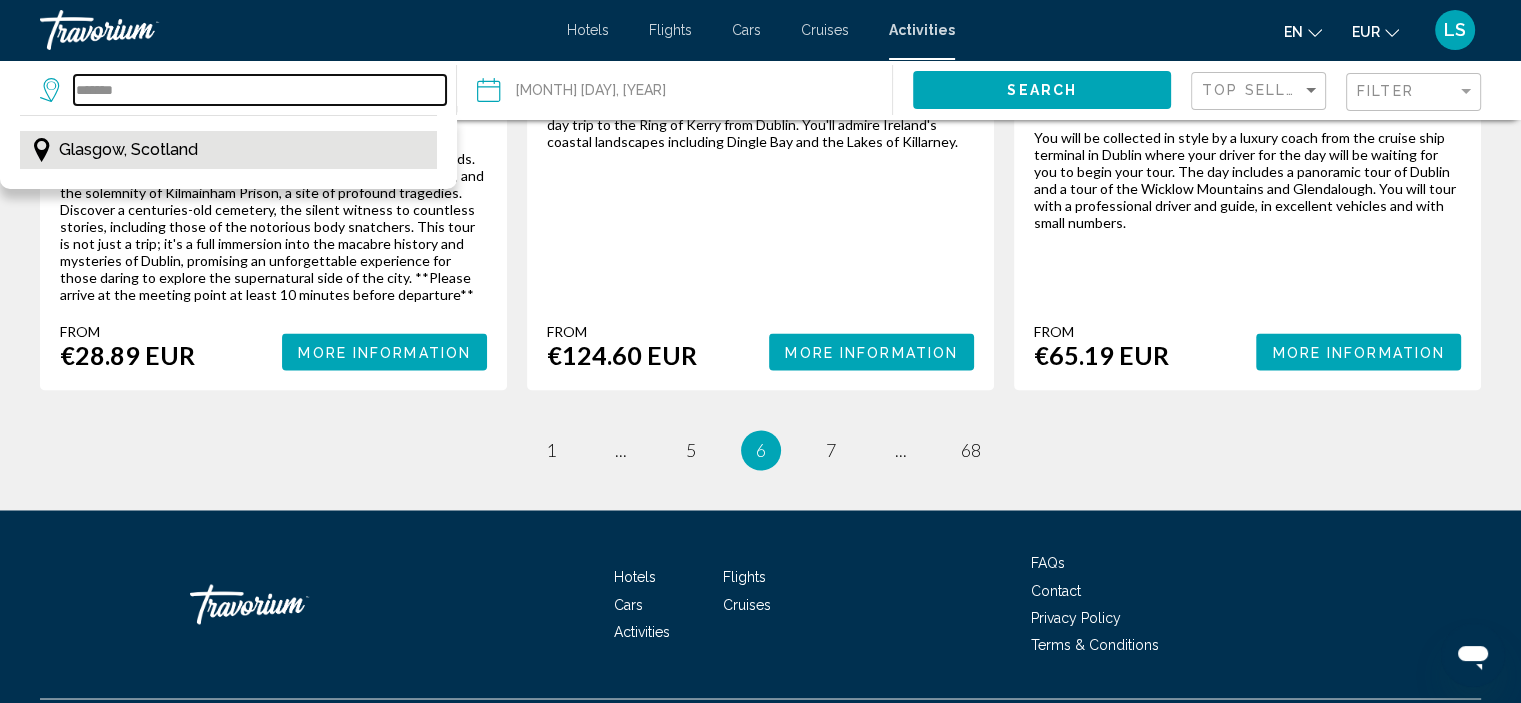 type on "*******" 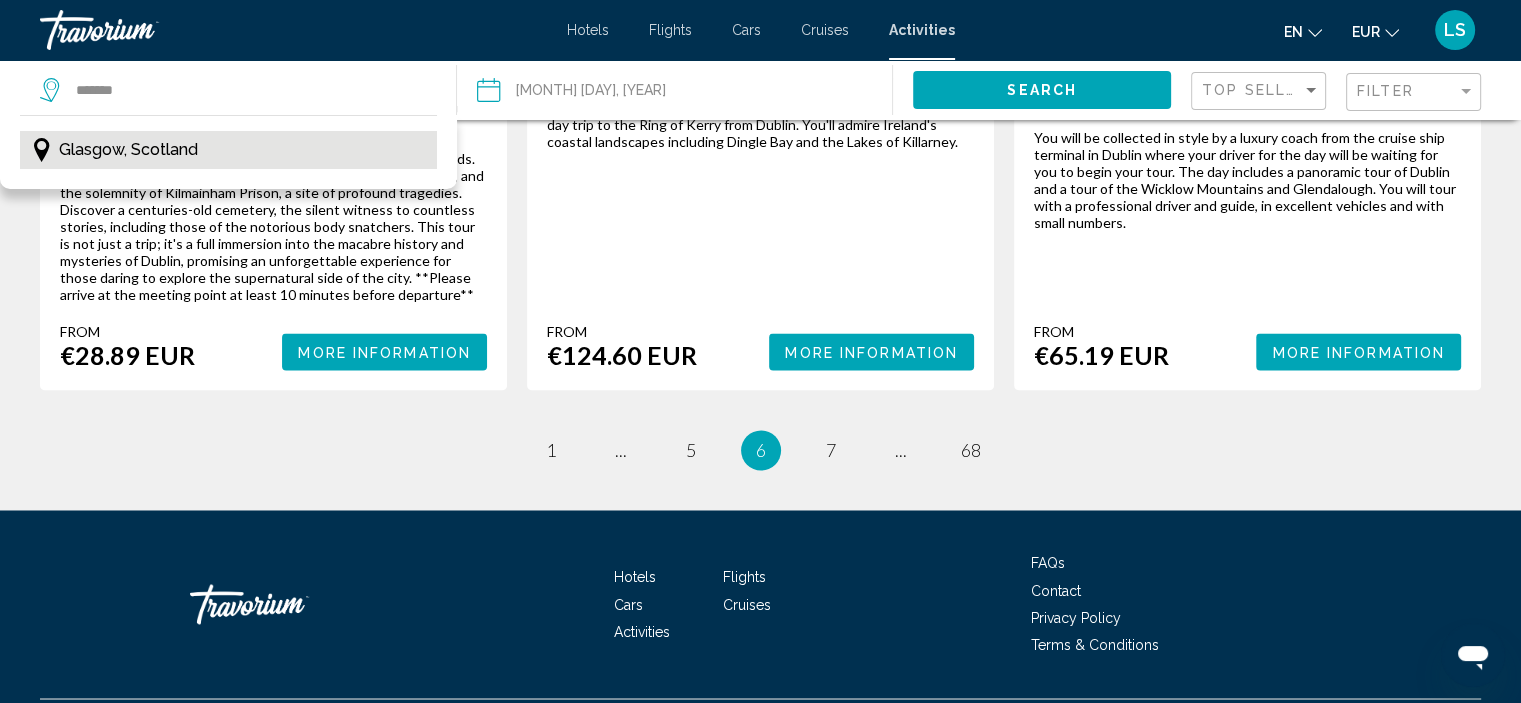 click on "Glasgow, Scotland" at bounding box center (128, 150) 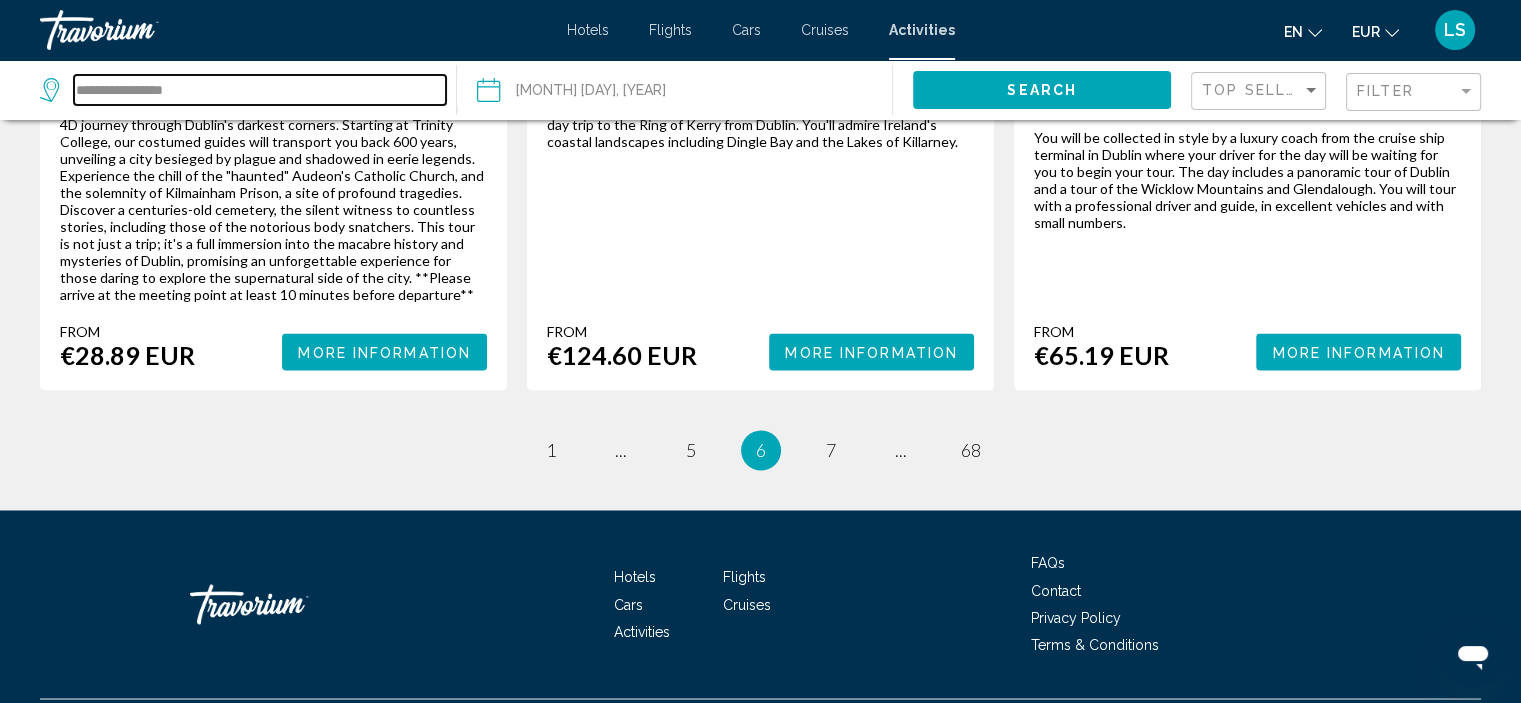 click on "**********" at bounding box center [260, 90] 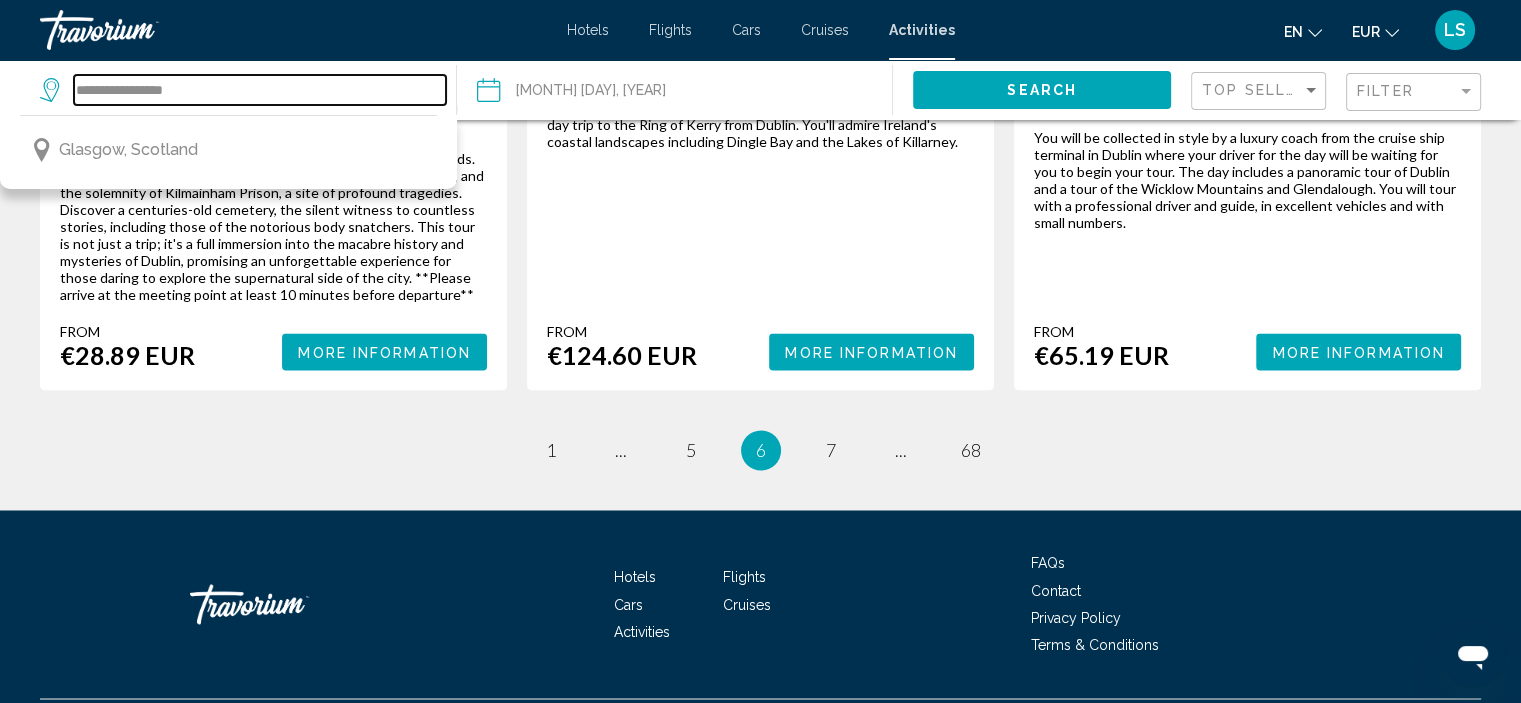 click on "**********" at bounding box center [260, 90] 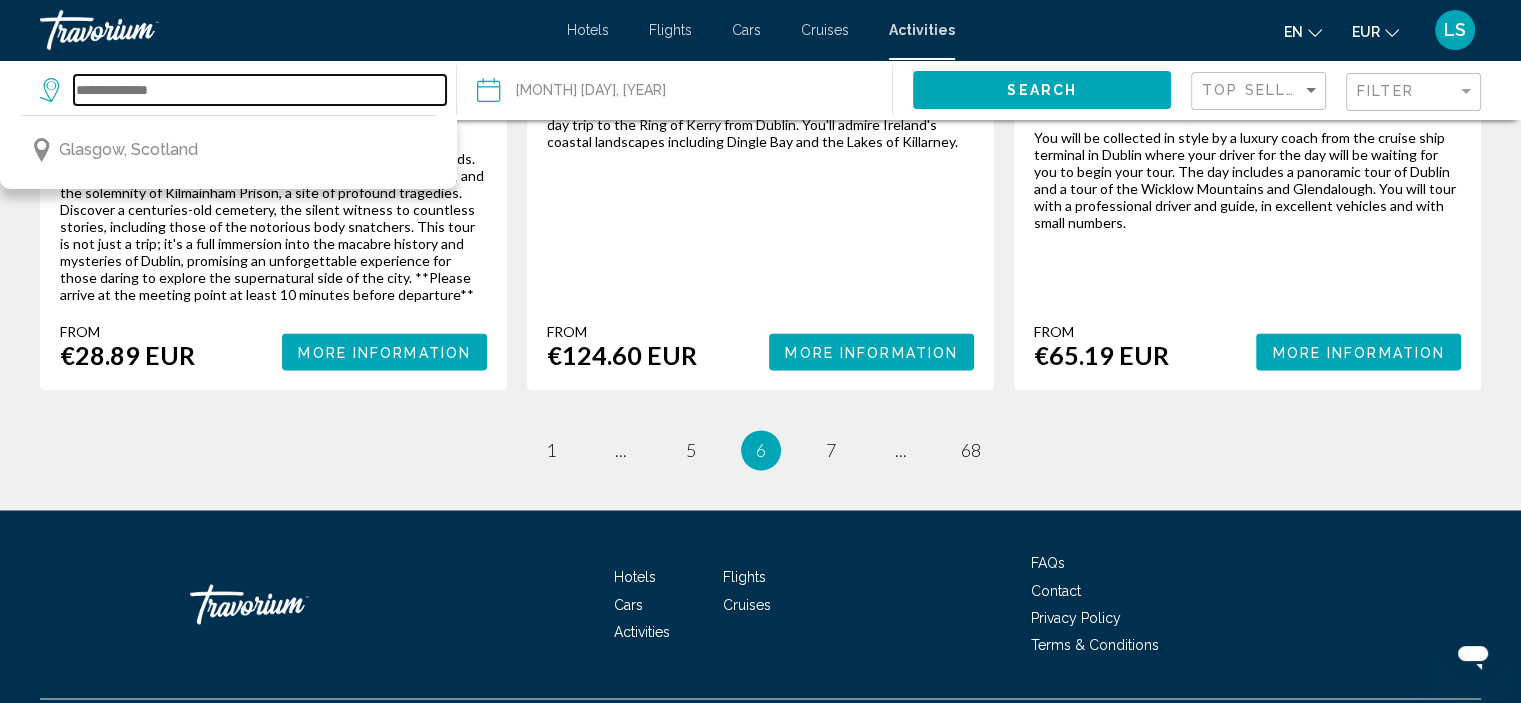 click at bounding box center (260, 90) 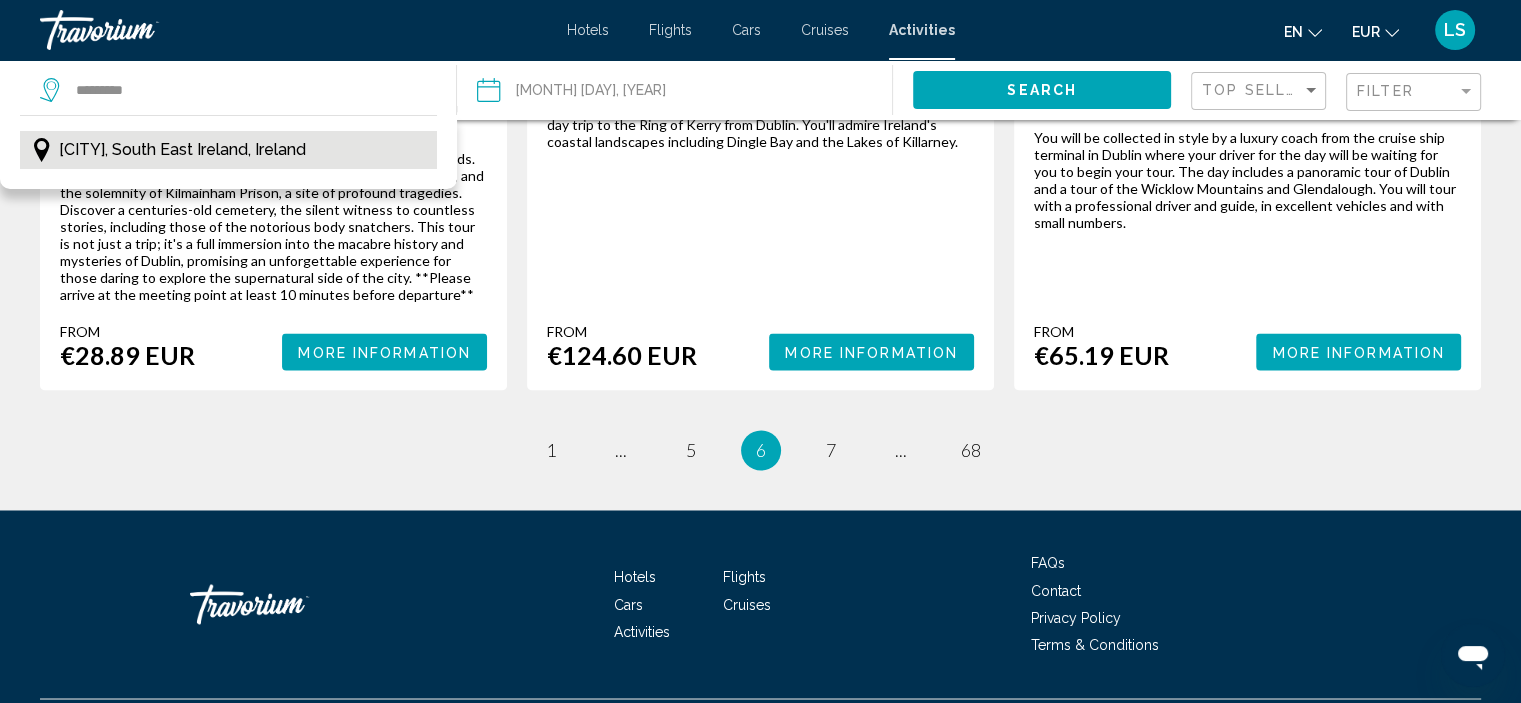 click on "[CITY], South East Ireland, Ireland" at bounding box center [182, 150] 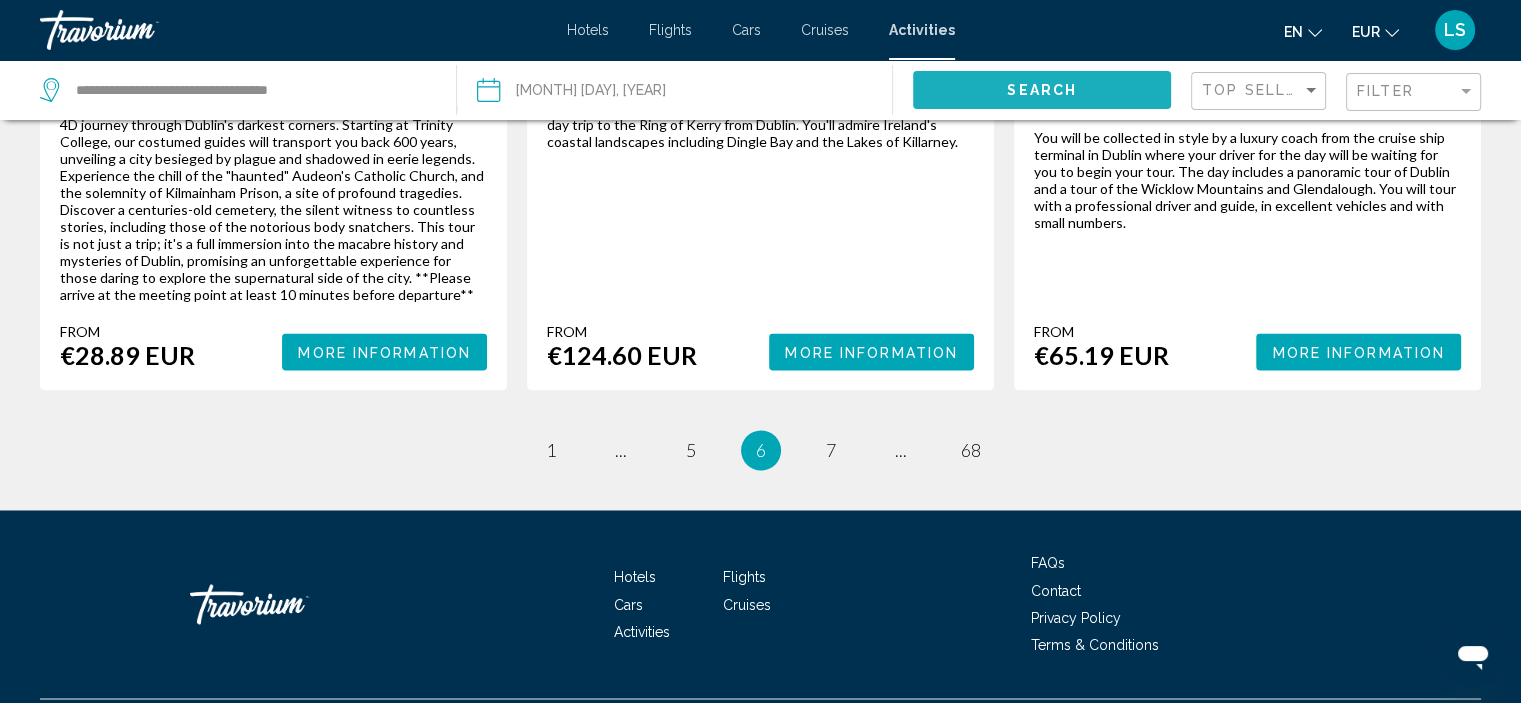 click on "Search" at bounding box center (1042, 91) 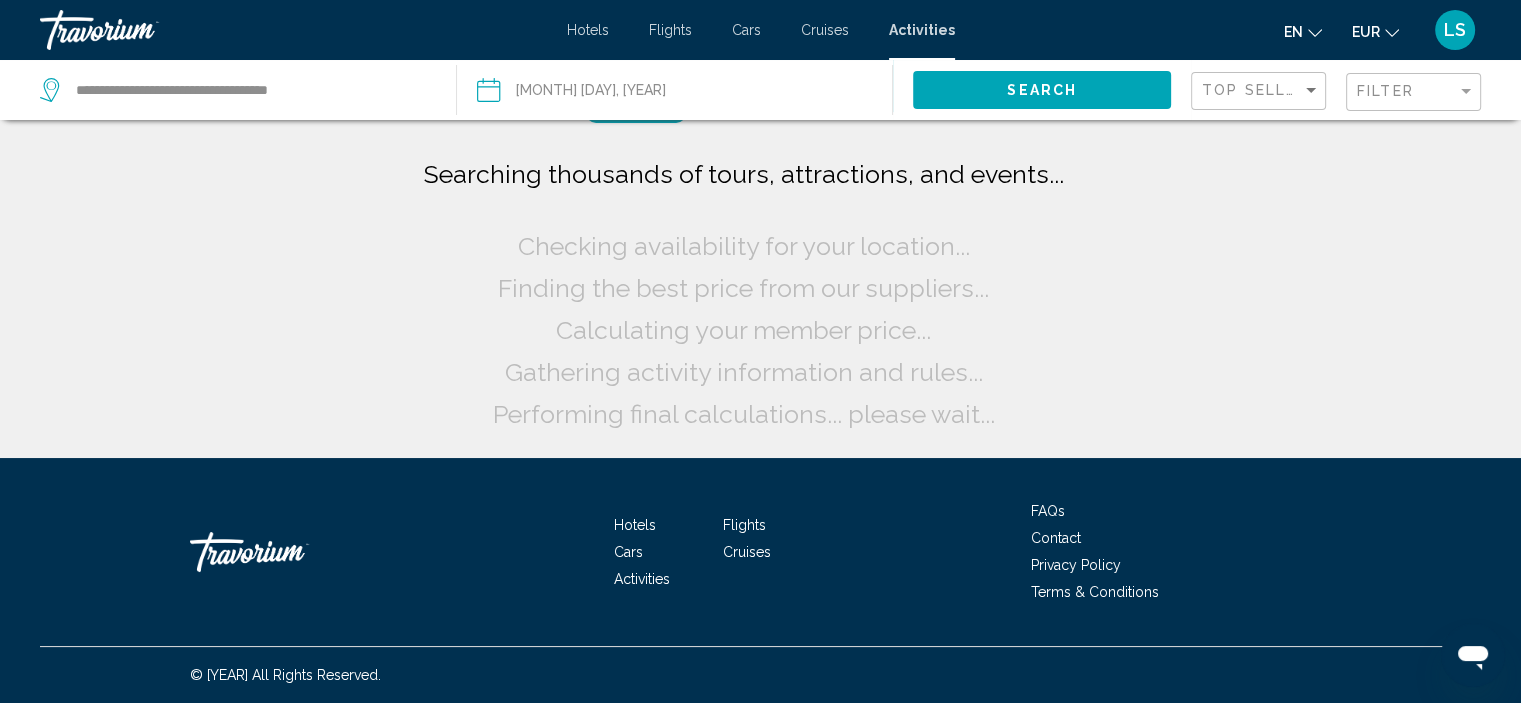 scroll, scrollTop: 0, scrollLeft: 0, axis: both 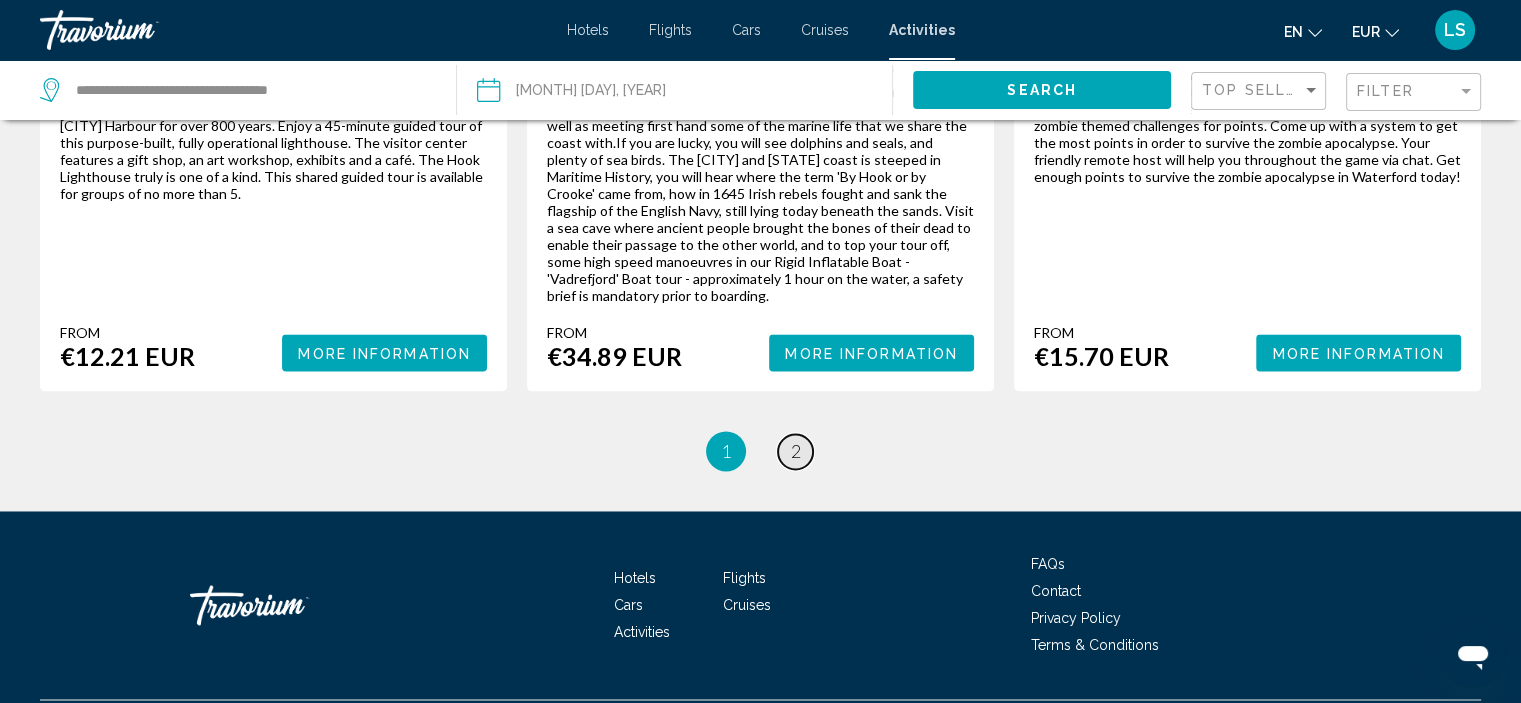 click on "page [NUMBER]" at bounding box center [795, 451] 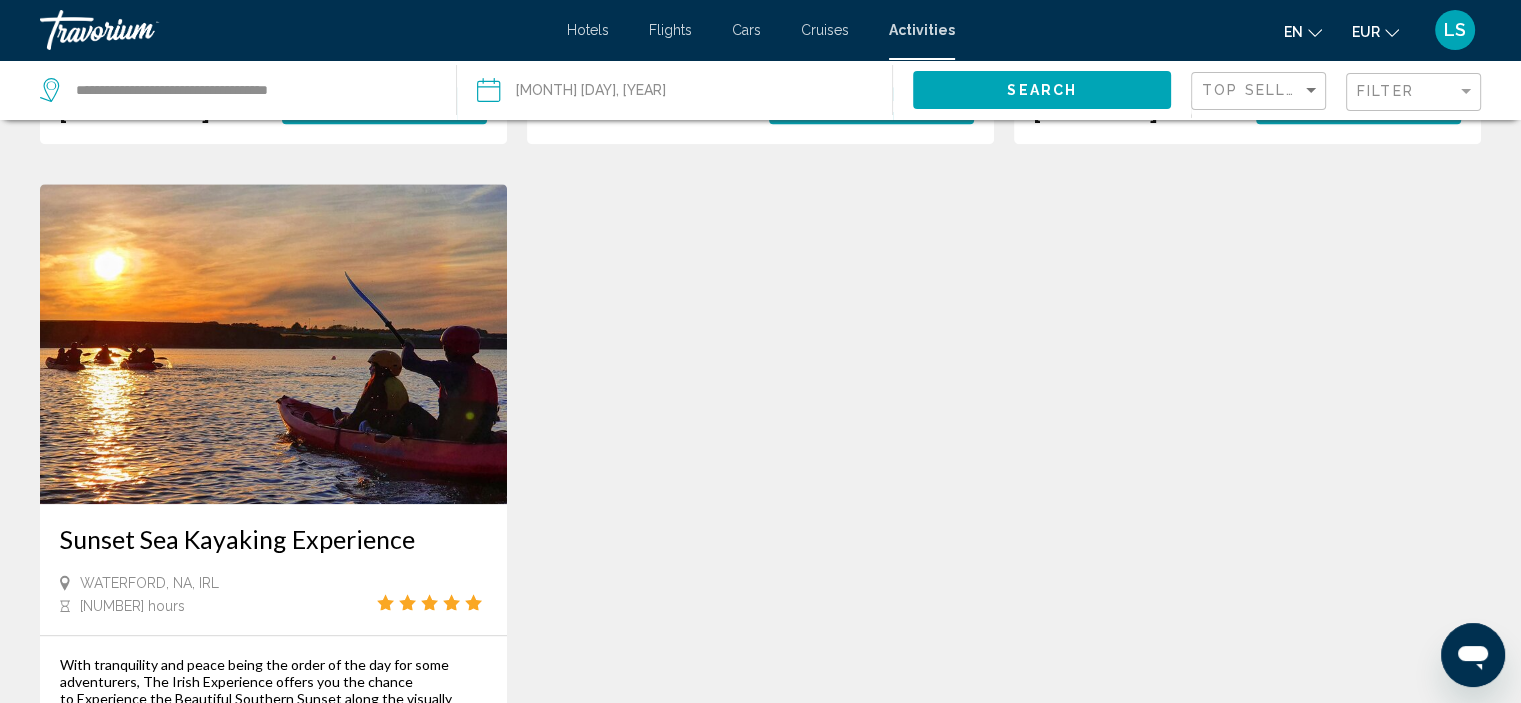 scroll, scrollTop: 1731, scrollLeft: 0, axis: vertical 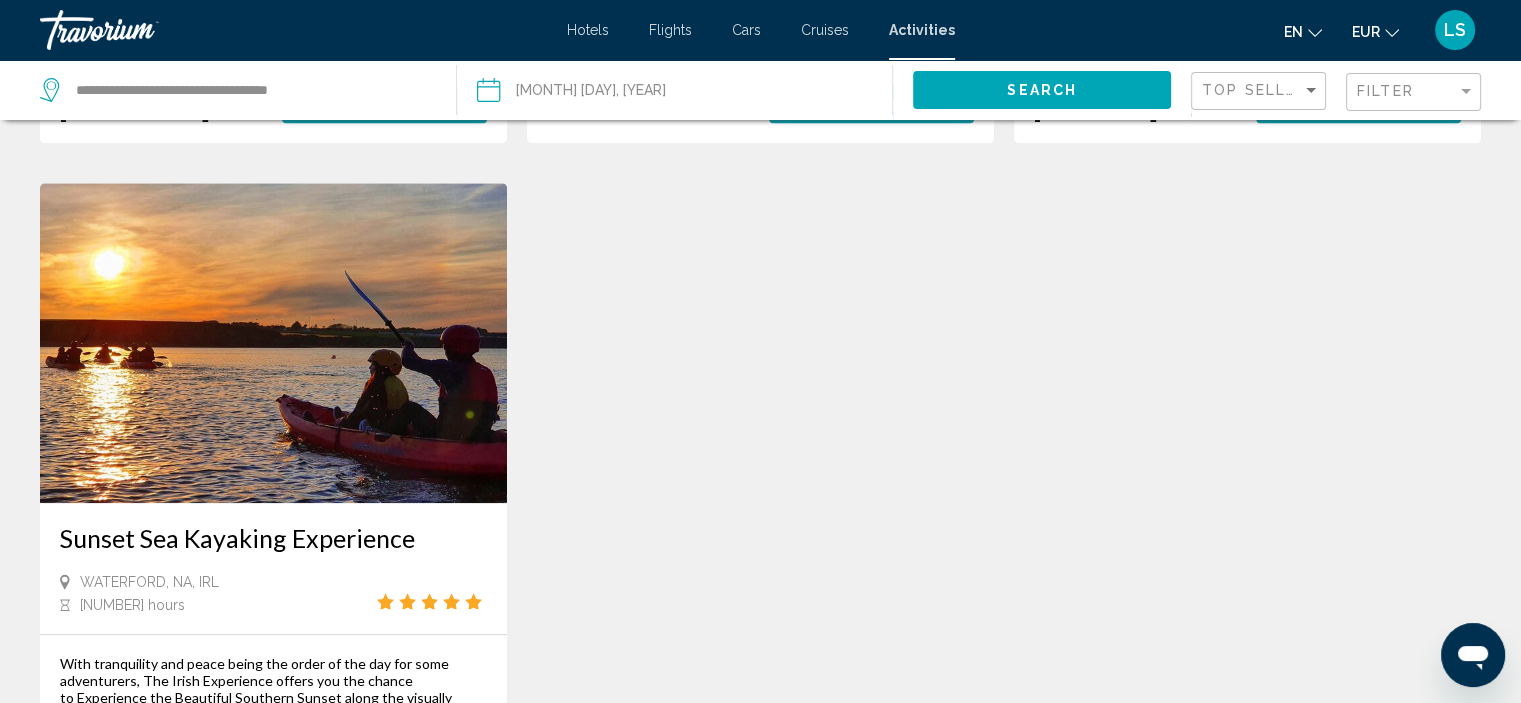 click on "[CITY] Data eSIM 0.5GB daily to 50GB 30 Days
[CITY], [COUNTRY_CODE], [COUNTRY] From  €2.37 EUR  More Information  Private Transfer from [CITY] Airport (WAT) to [CITY] Airport (BFS)
[CITY], [COUNTRY_CODE], [COUNTRY]
4 hours Take the worry out of your departure to [CITY] Airport (BSF) and pre-book a private transfer to suit your group size (up to 6 people). Avoid the long lines for taxis at the hotel, and travel in the comfort of a Premium car or minivan / minibus. From  €498.18 EUR  More Information   [CITY] City To [CITY] Airport Private Luxury Car Transfer
[CITY], [COUNTRY_CODE], [COUNTRY]
2 hours - 2 hours 10 minutes From  €712.89 EUR  More Information  Family Friendly Sea Kayaking Mini Experience
[CITY], [COUNTRY_CODE], [COUNTRY]
1 hour 30 minutes
From From" at bounding box center (760, -269) 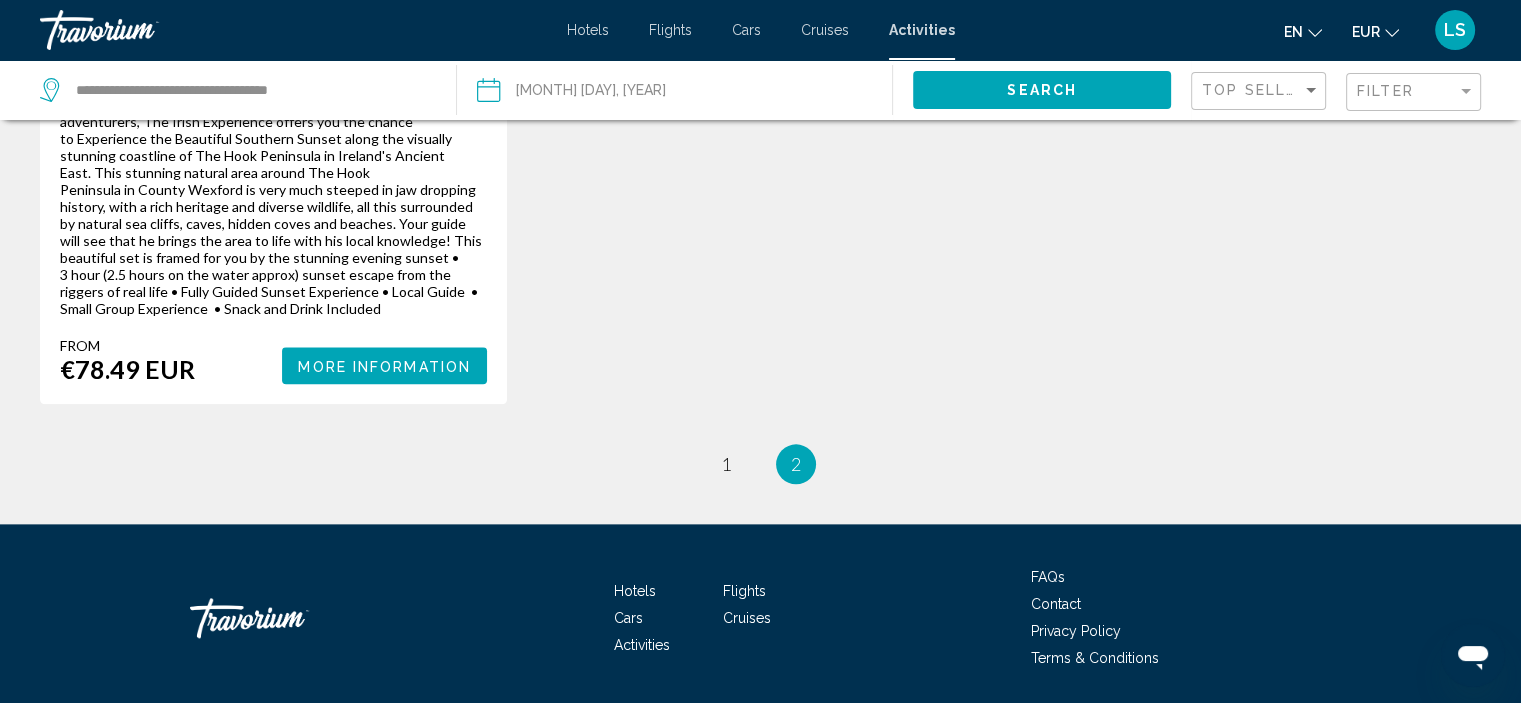 scroll, scrollTop: 2291, scrollLeft: 0, axis: vertical 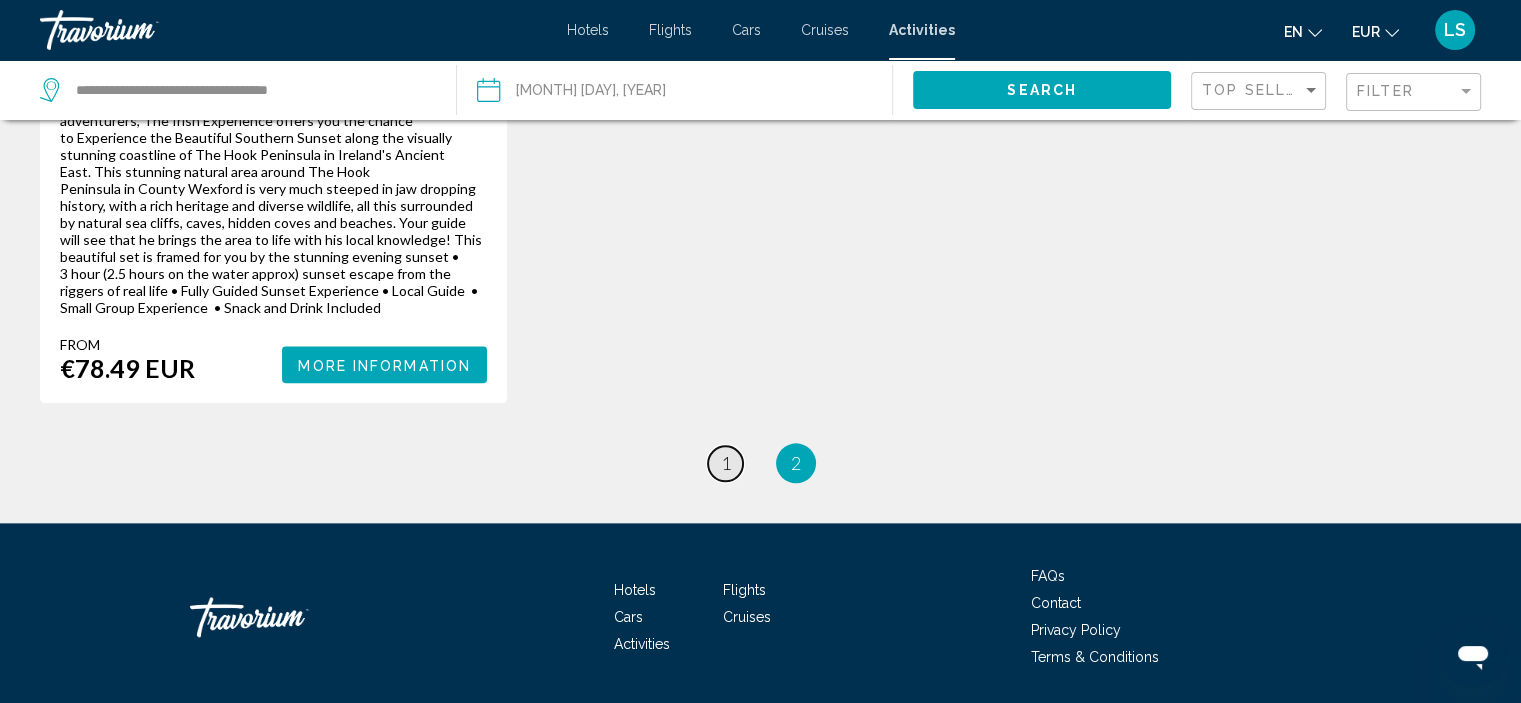 click on "page 1" at bounding box center [725, 463] 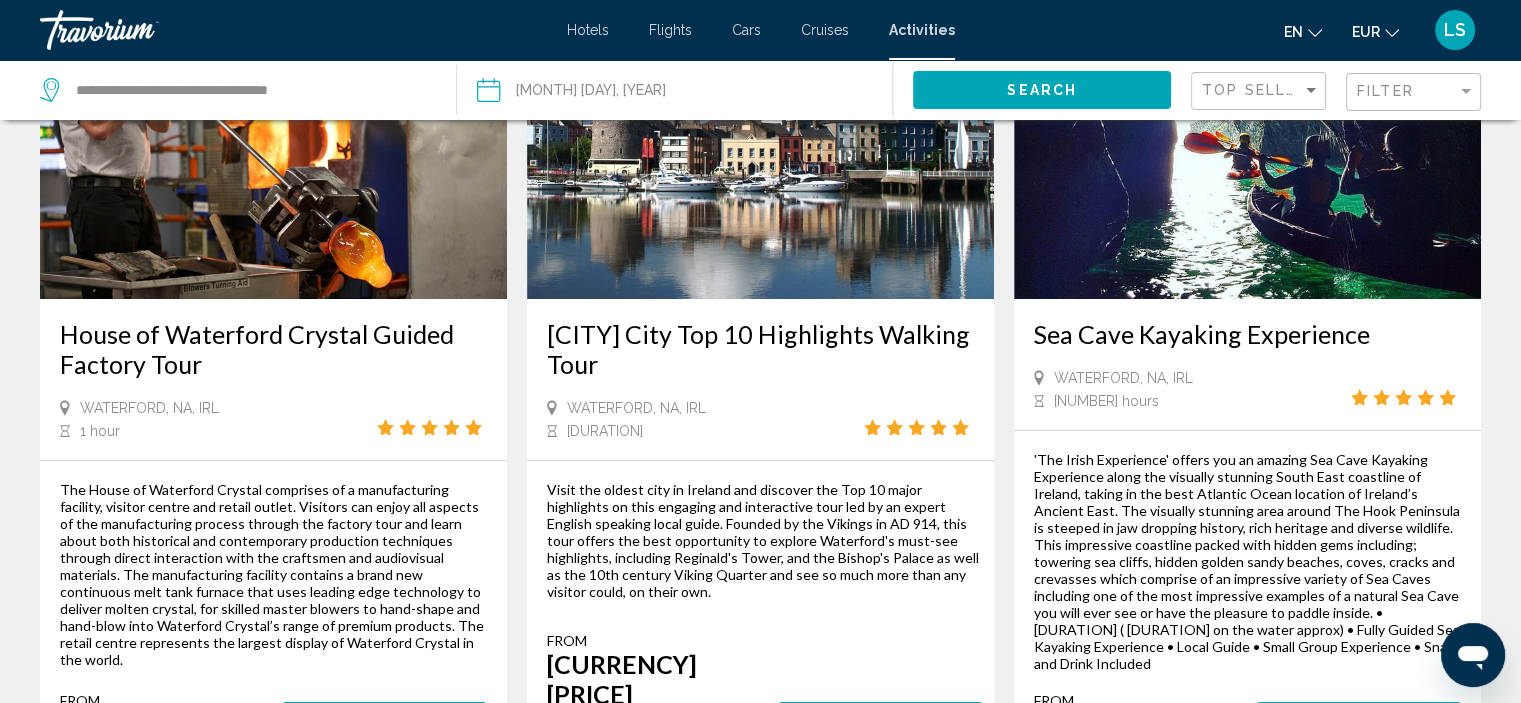 scroll, scrollTop: 210, scrollLeft: 0, axis: vertical 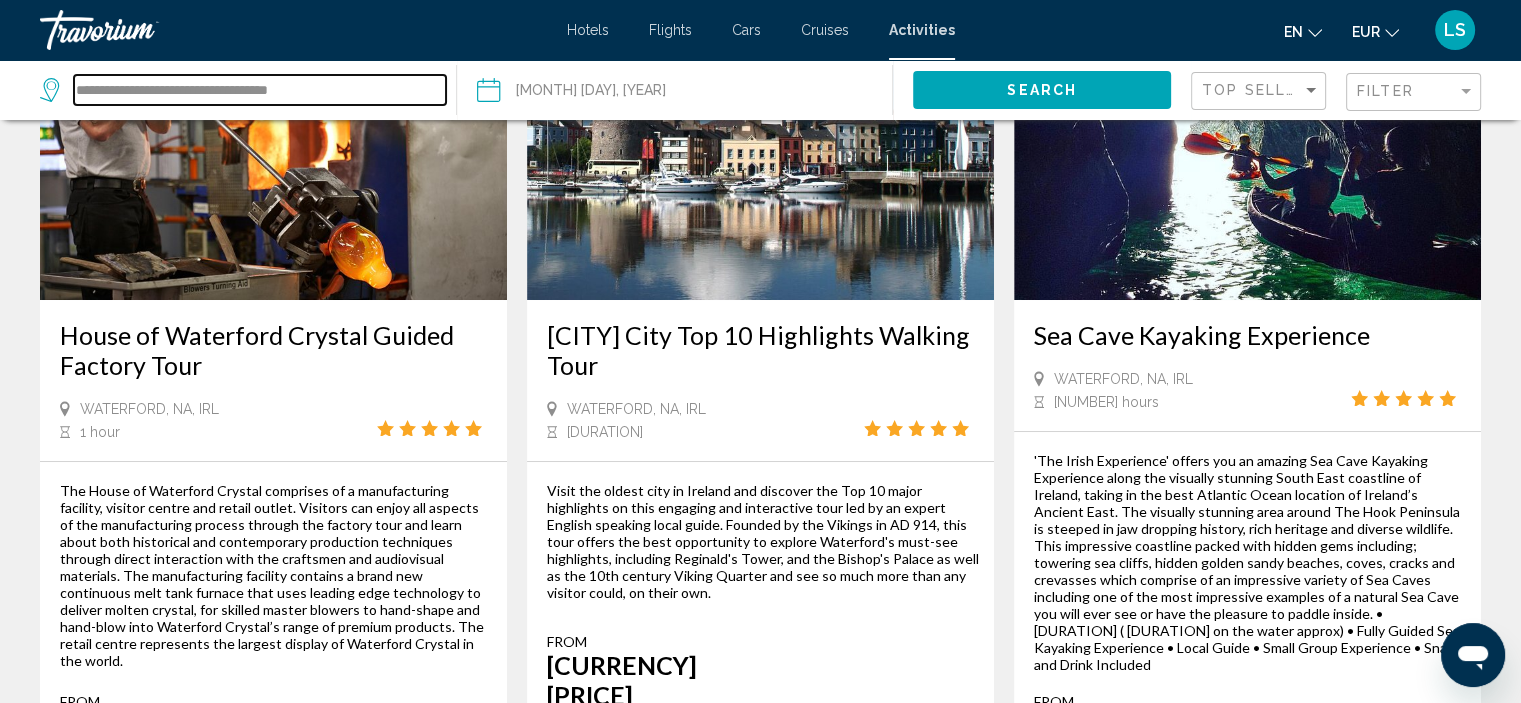 click on "**********" at bounding box center [260, 90] 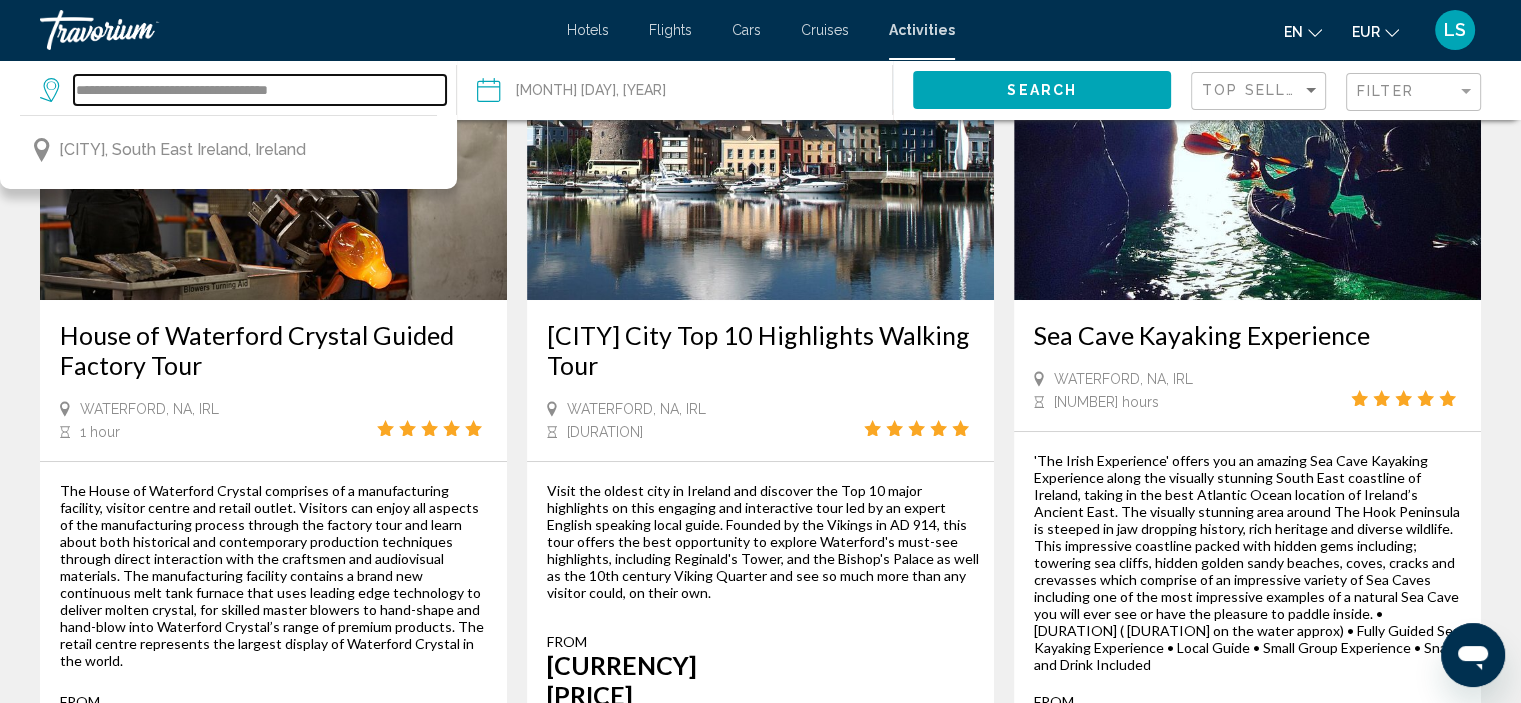 click on "**********" at bounding box center [260, 90] 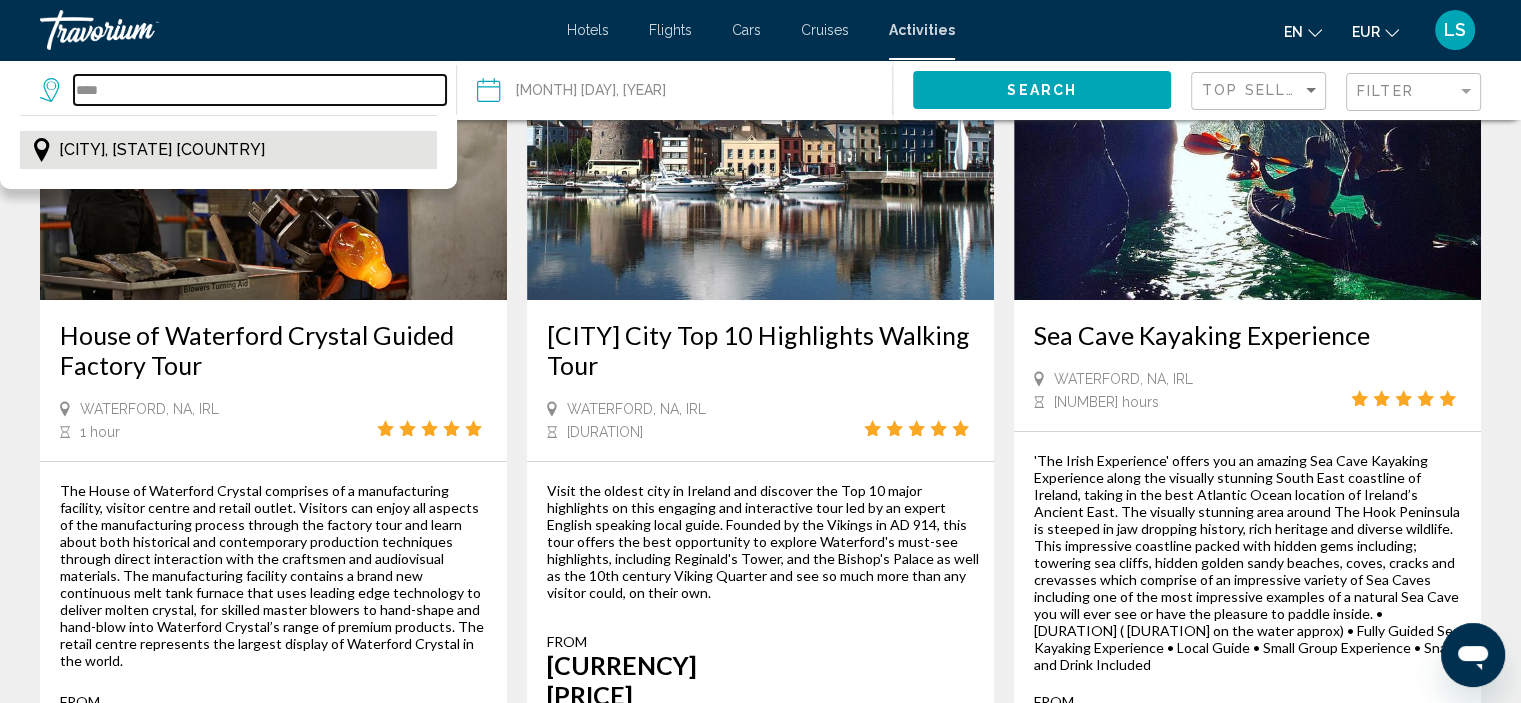 type on "****" 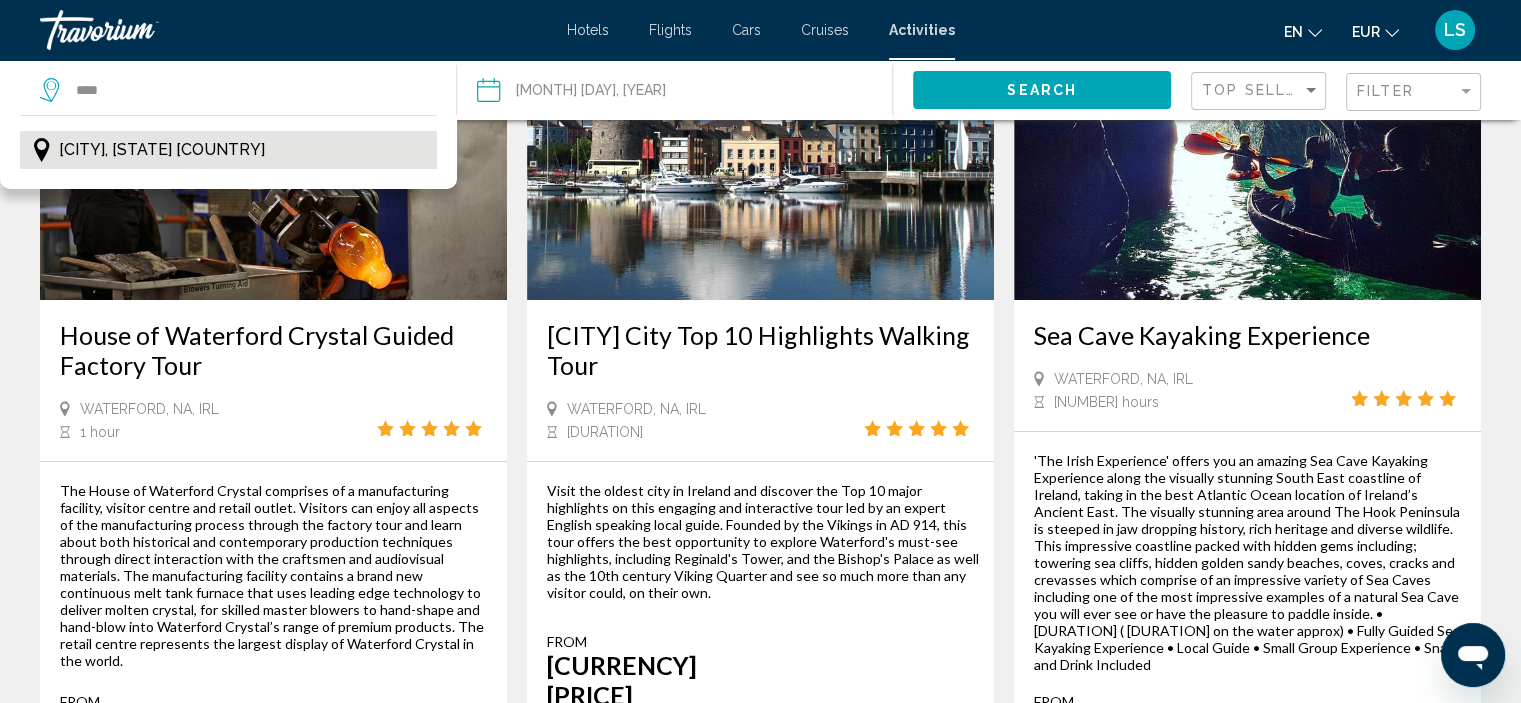 click on "[CITY], [STATE] [COUNTRY]" at bounding box center [162, 150] 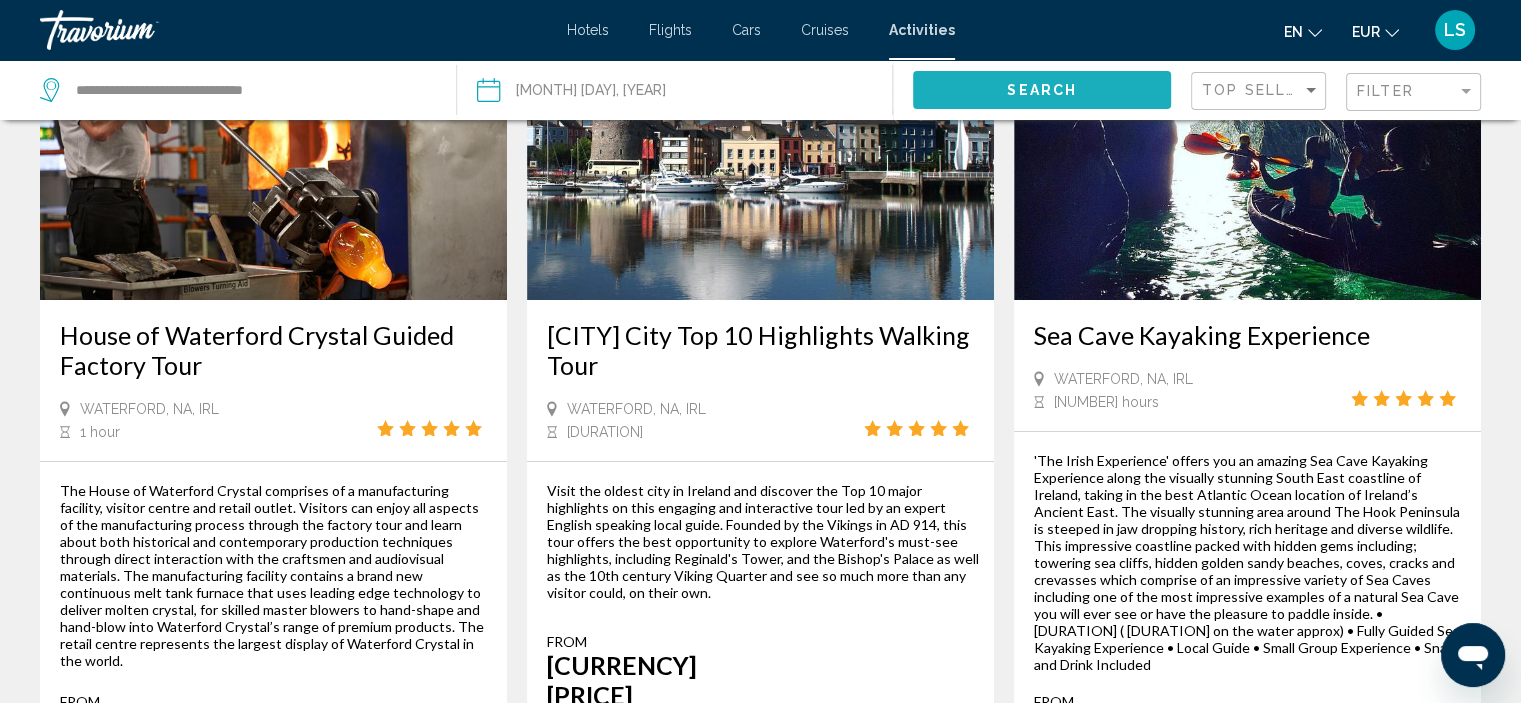 click on "Search" at bounding box center (1042, 91) 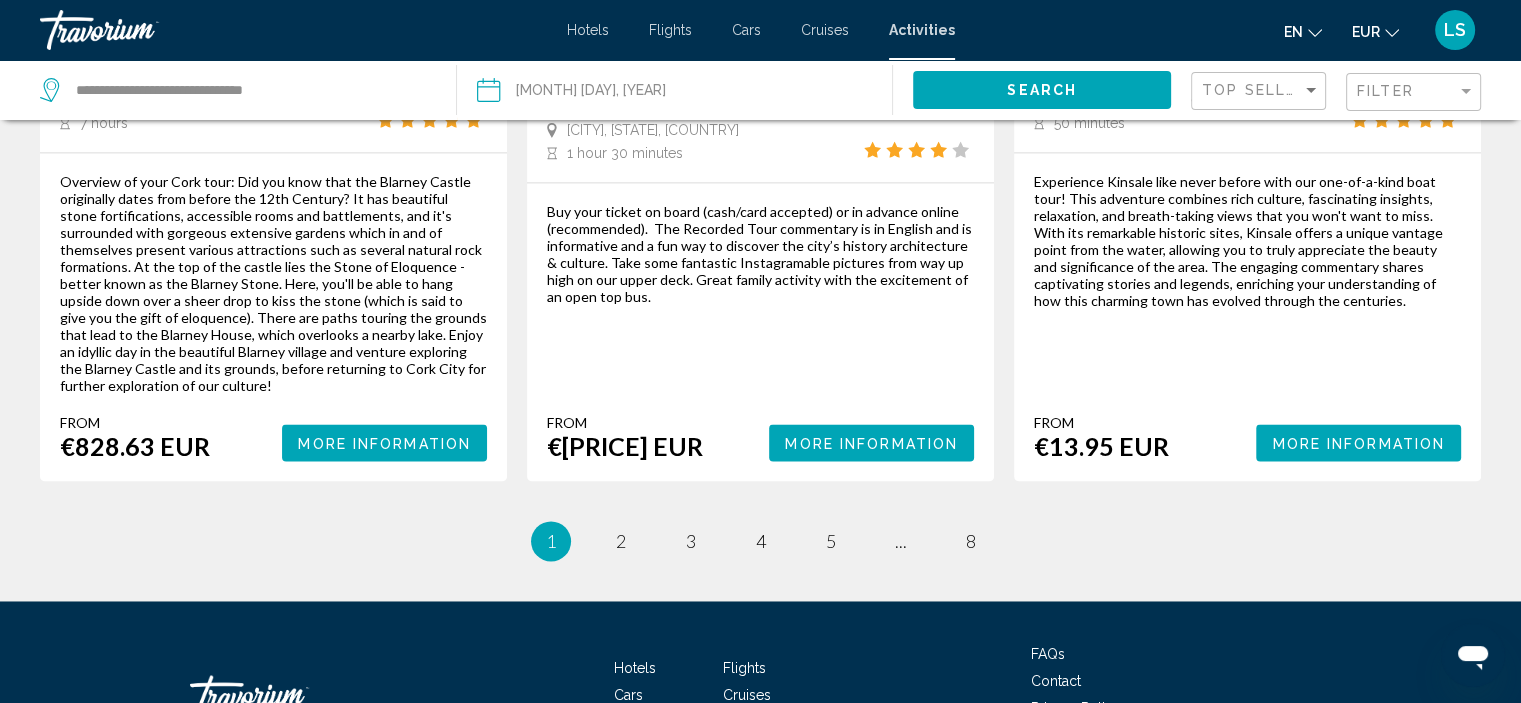 scroll, scrollTop: 3058, scrollLeft: 0, axis: vertical 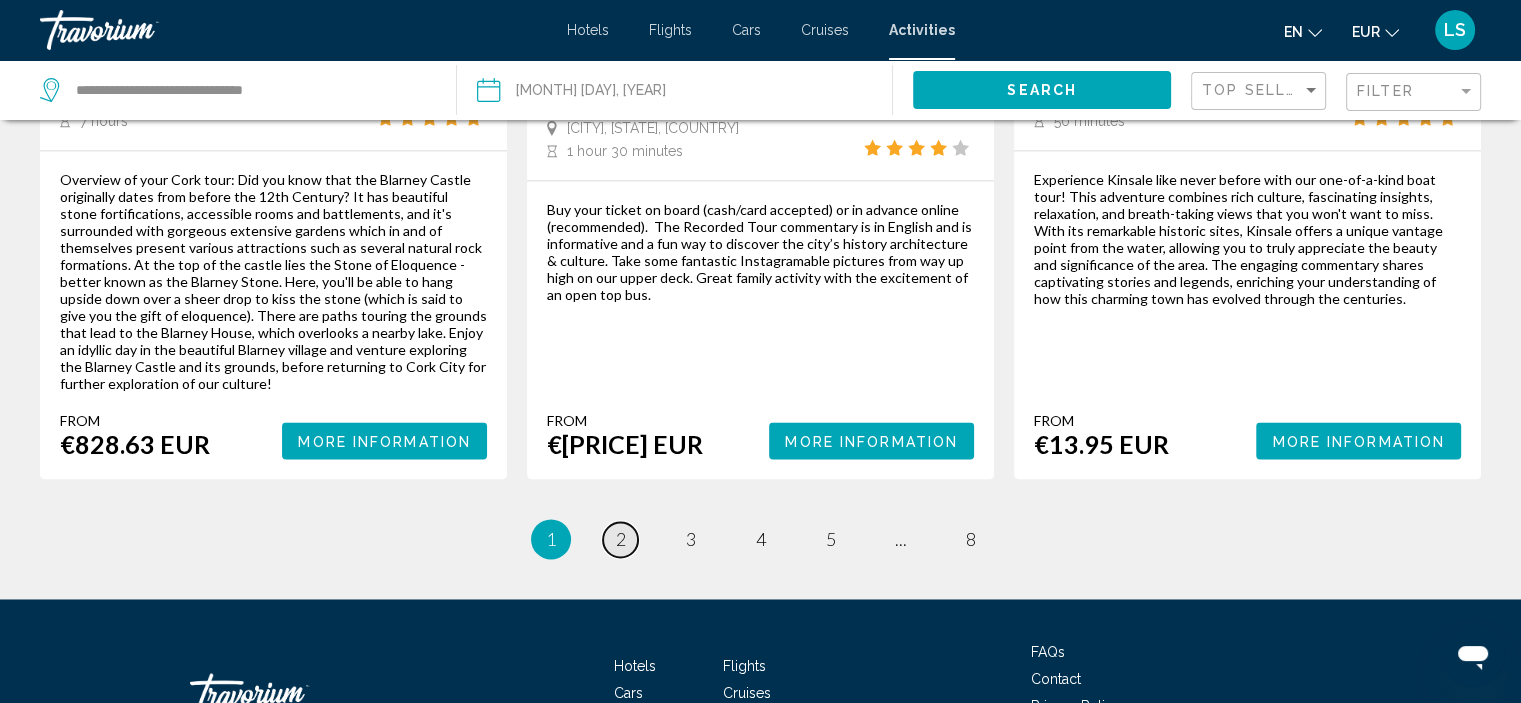 click on "2" at bounding box center (621, 539) 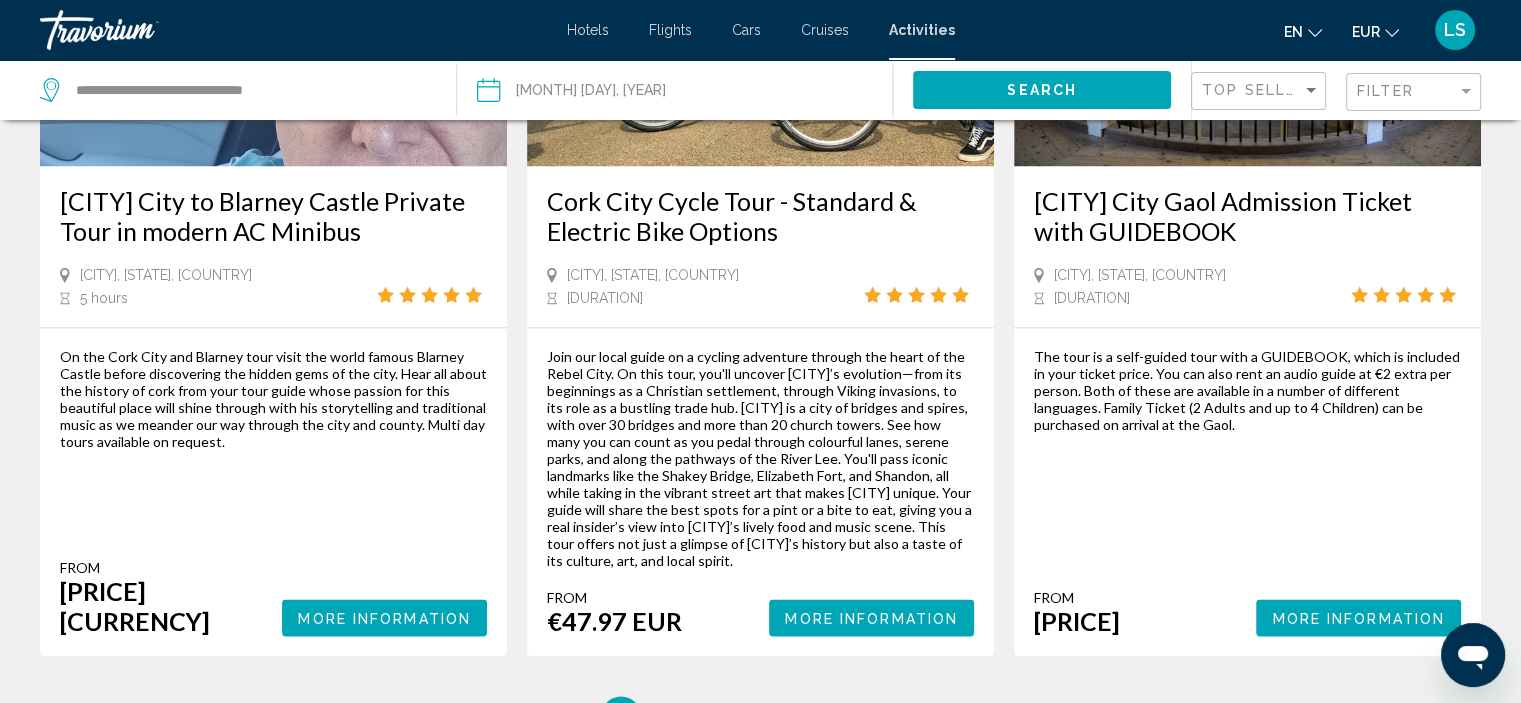scroll, scrollTop: 3275, scrollLeft: 0, axis: vertical 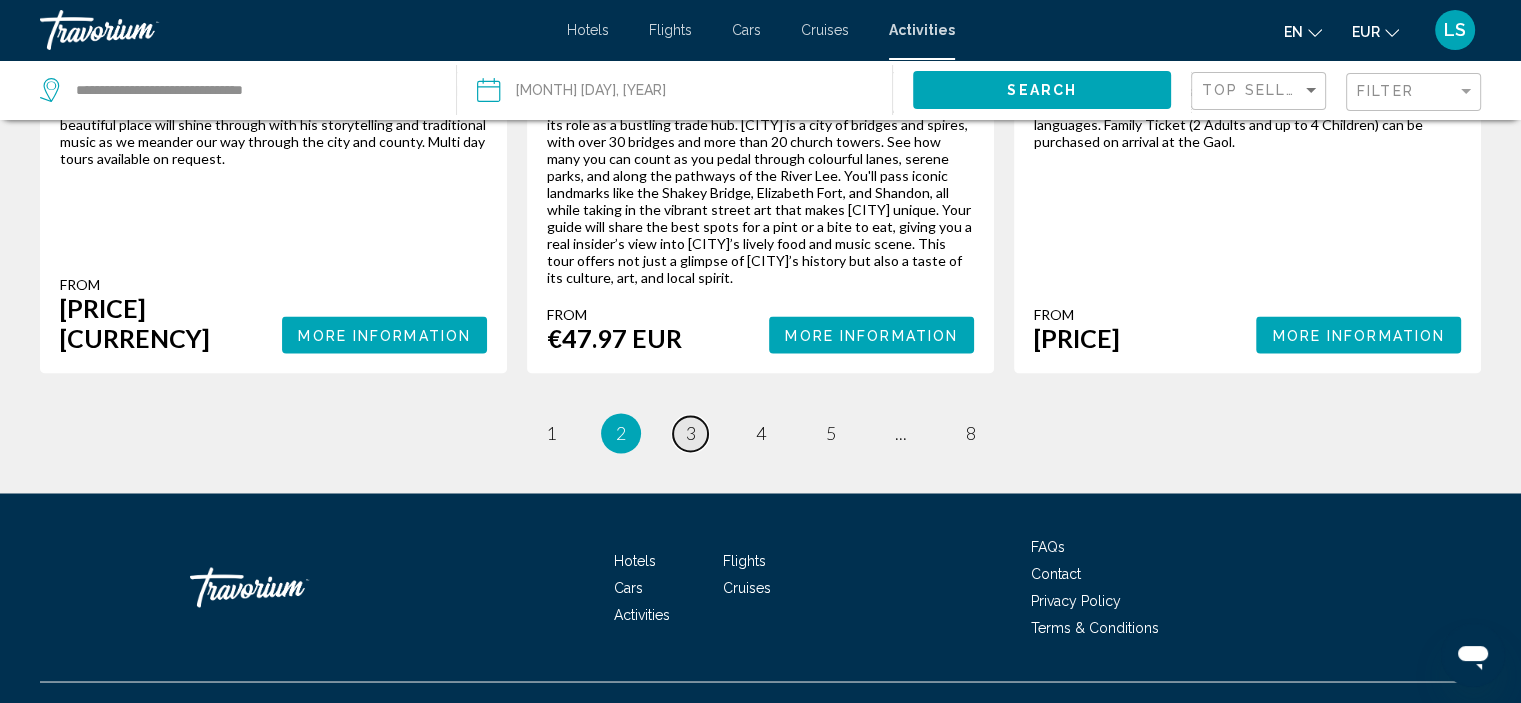 click on "3" at bounding box center [551, 433] 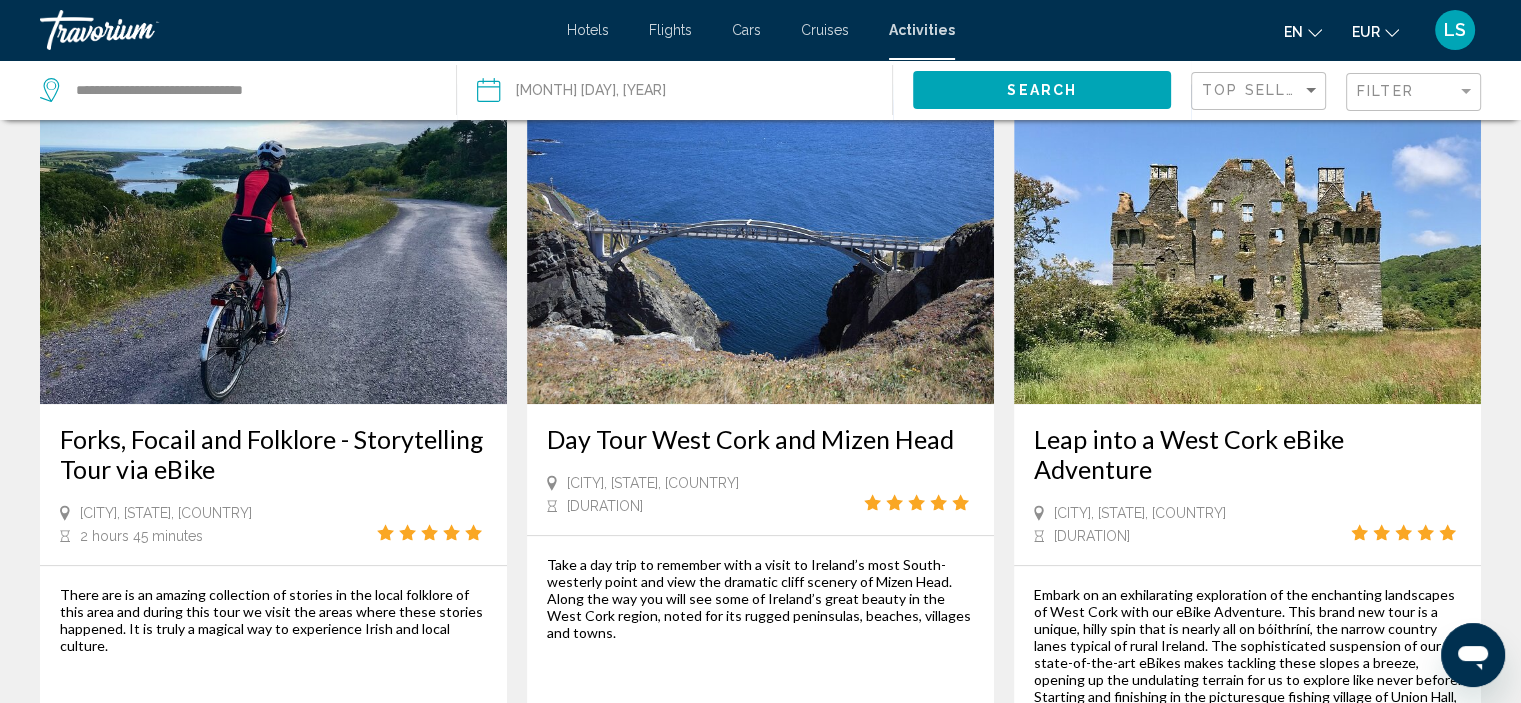 scroll, scrollTop: 923, scrollLeft: 0, axis: vertical 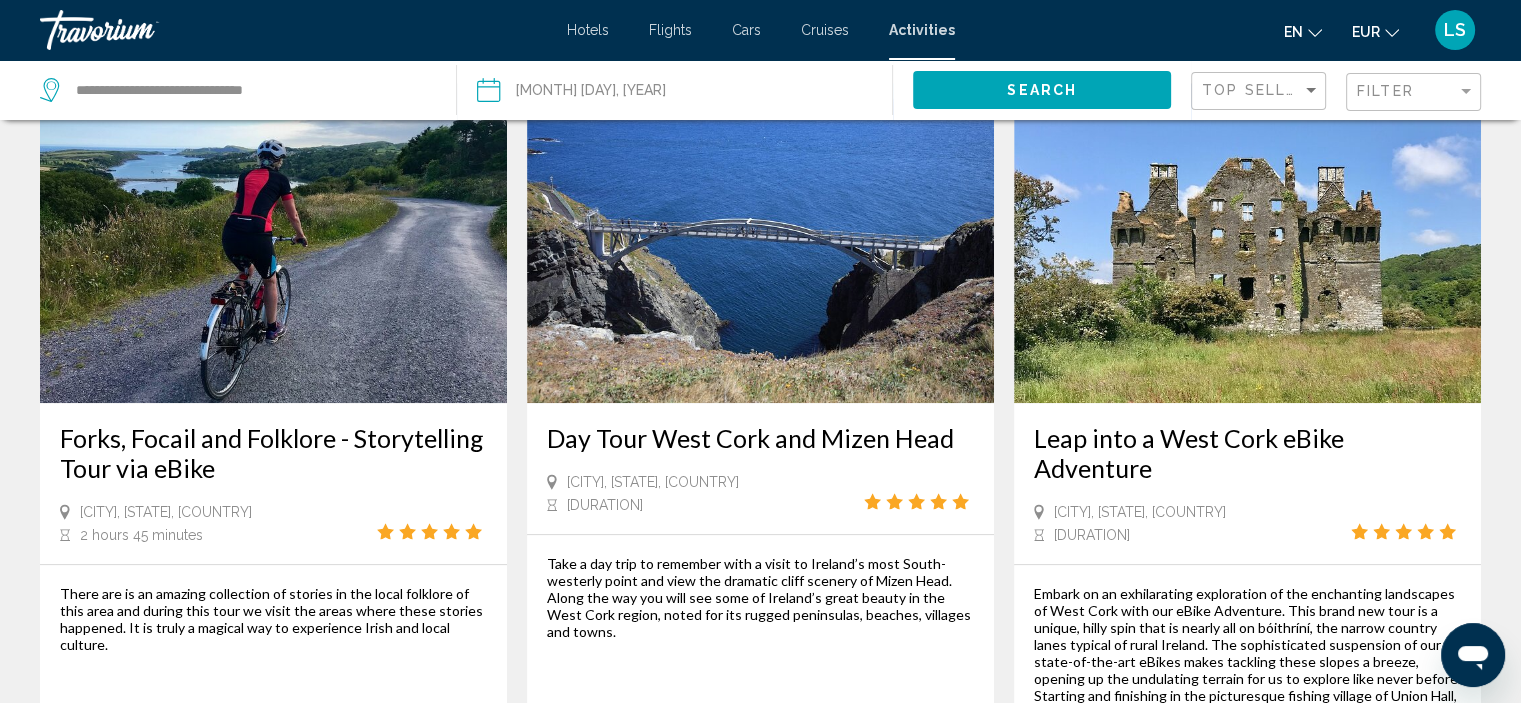 click on "Day Tour West Cork and Mizen Head" at bounding box center [760, 438] 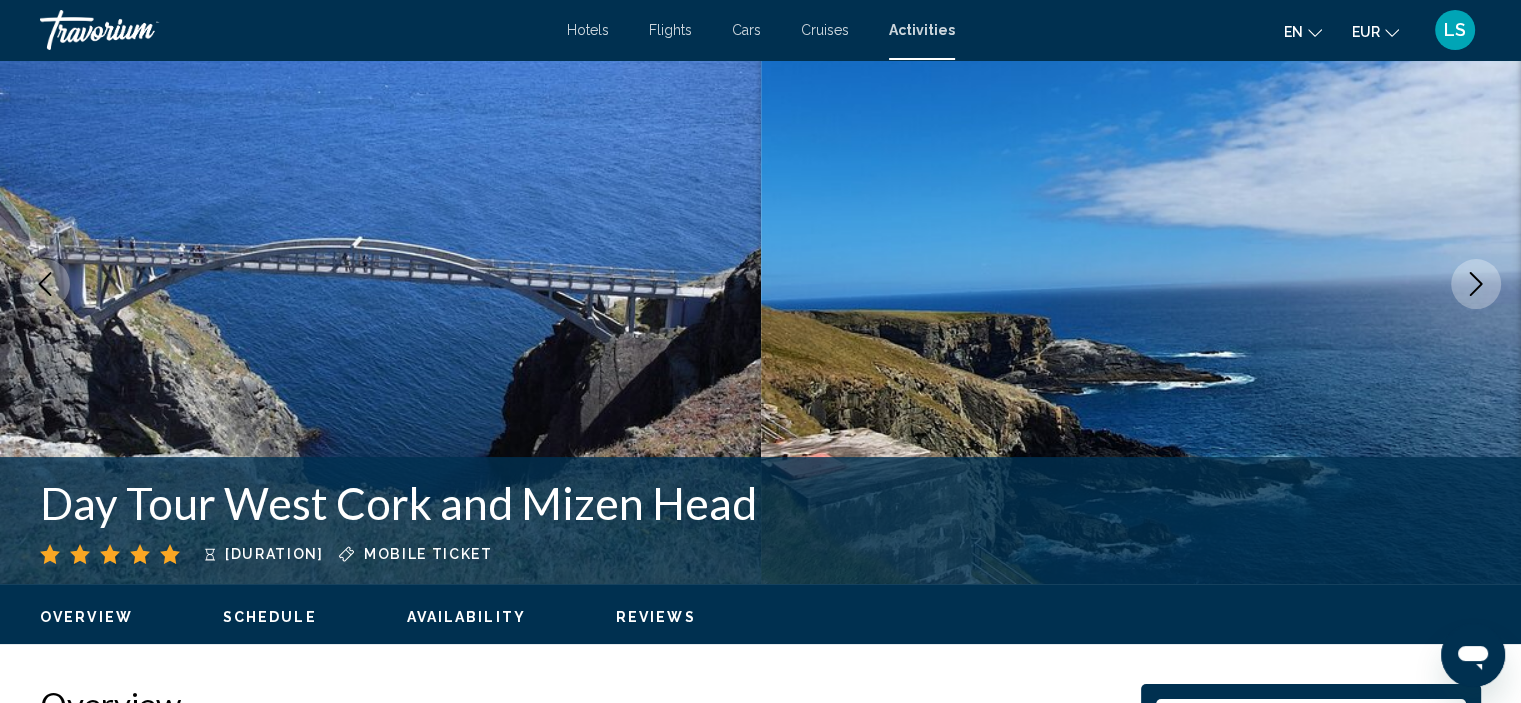 scroll, scrollTop: 0, scrollLeft: 0, axis: both 